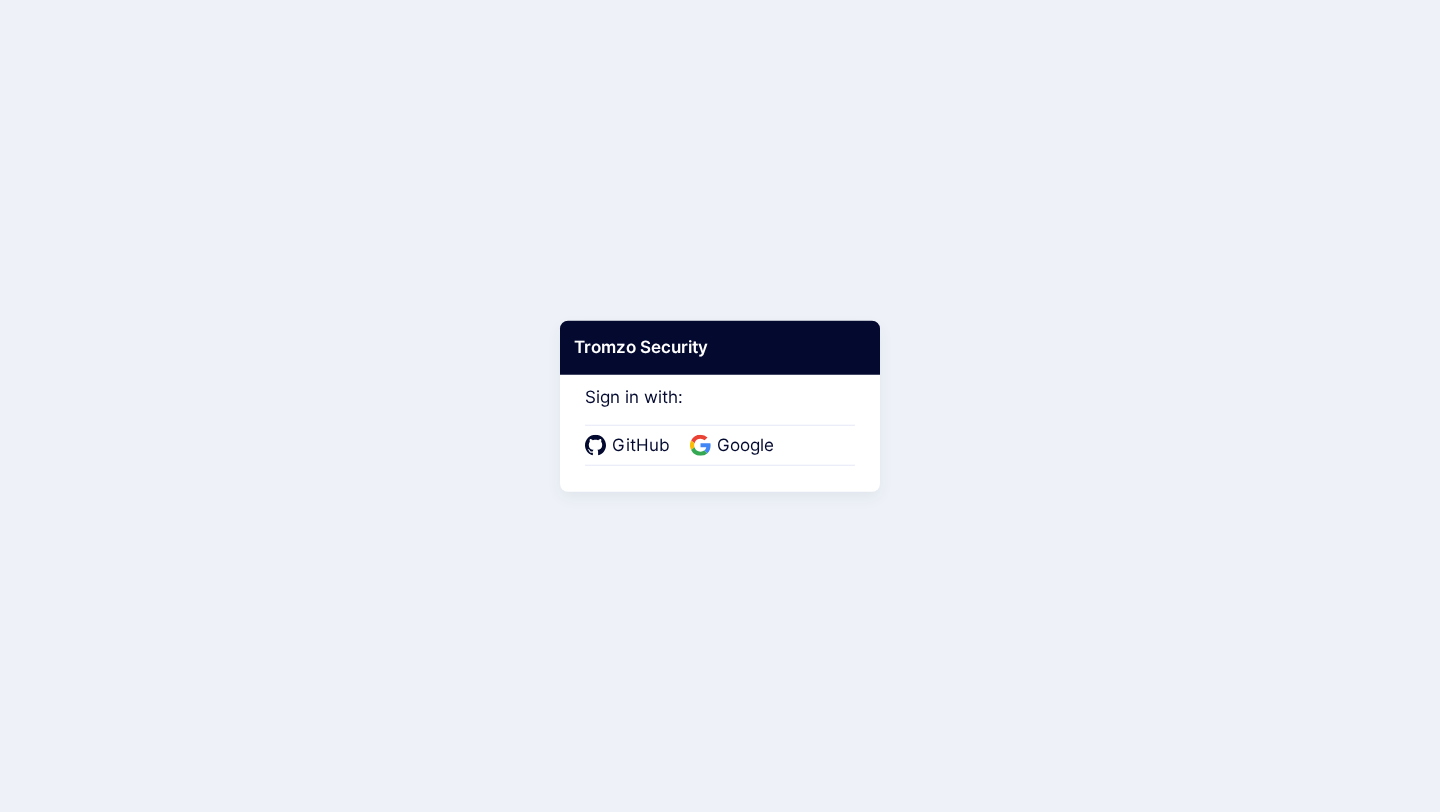 scroll, scrollTop: 0, scrollLeft: 0, axis: both 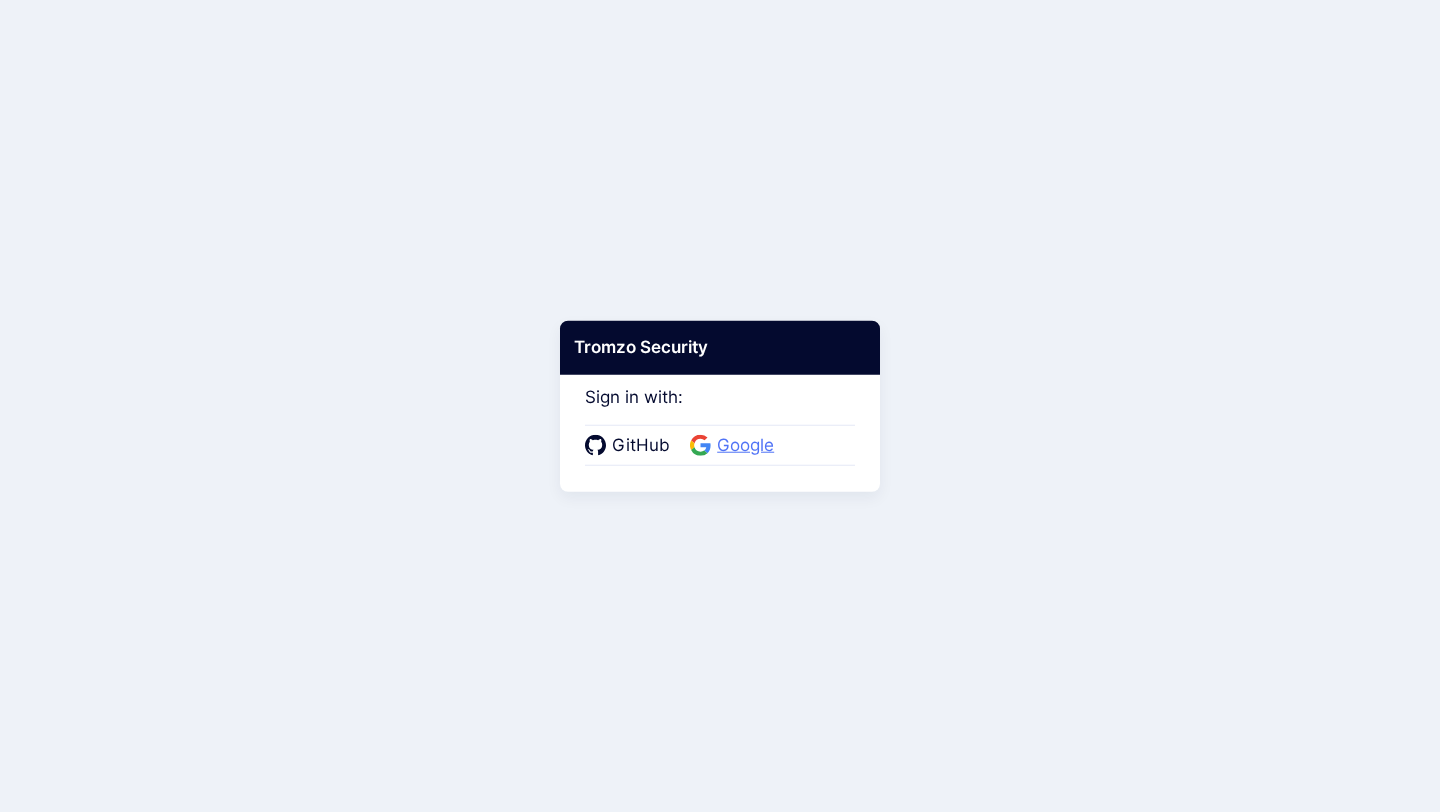 click on "Google" at bounding box center [745, 446] 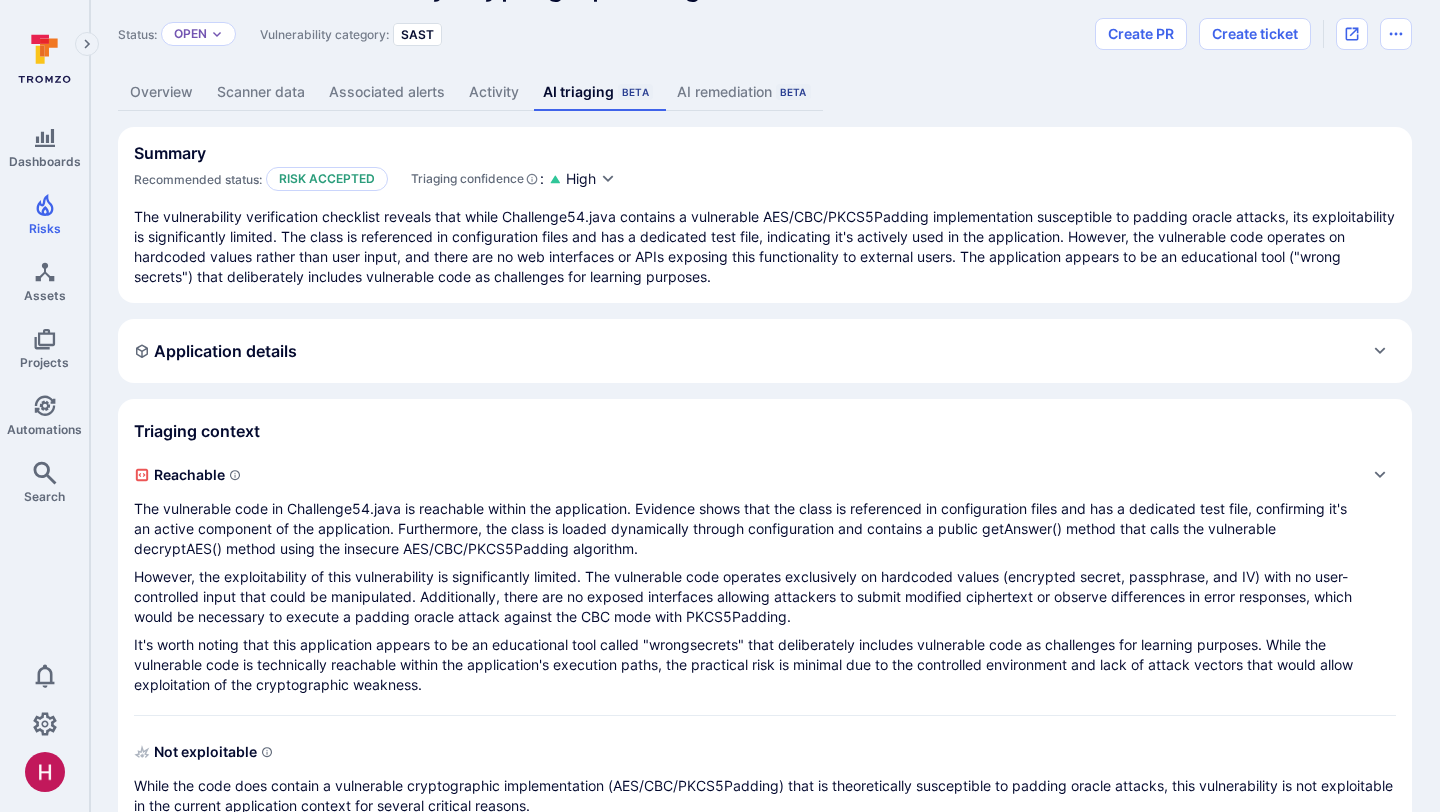 scroll, scrollTop: 0, scrollLeft: 0, axis: both 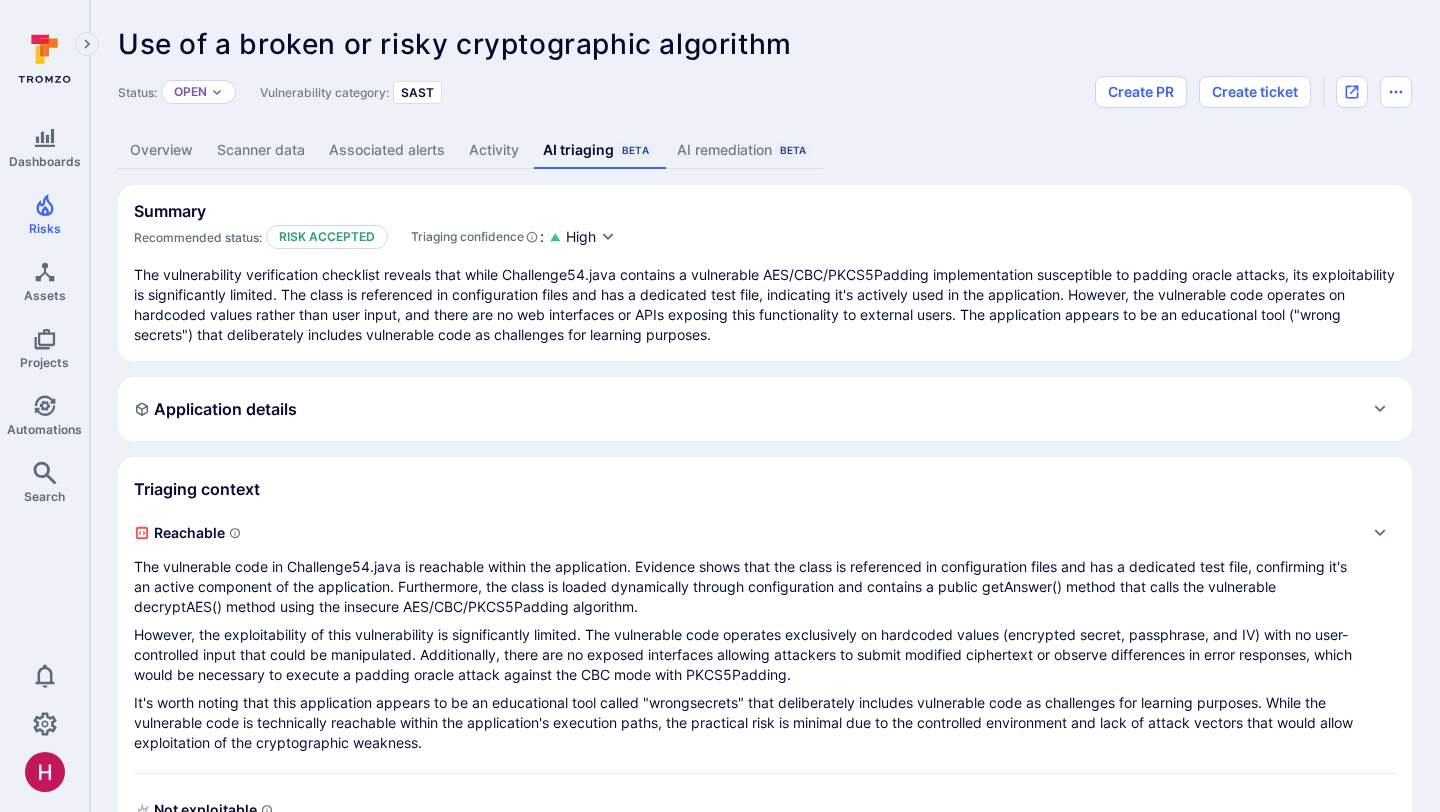 click on "Overview" at bounding box center (161, 150) 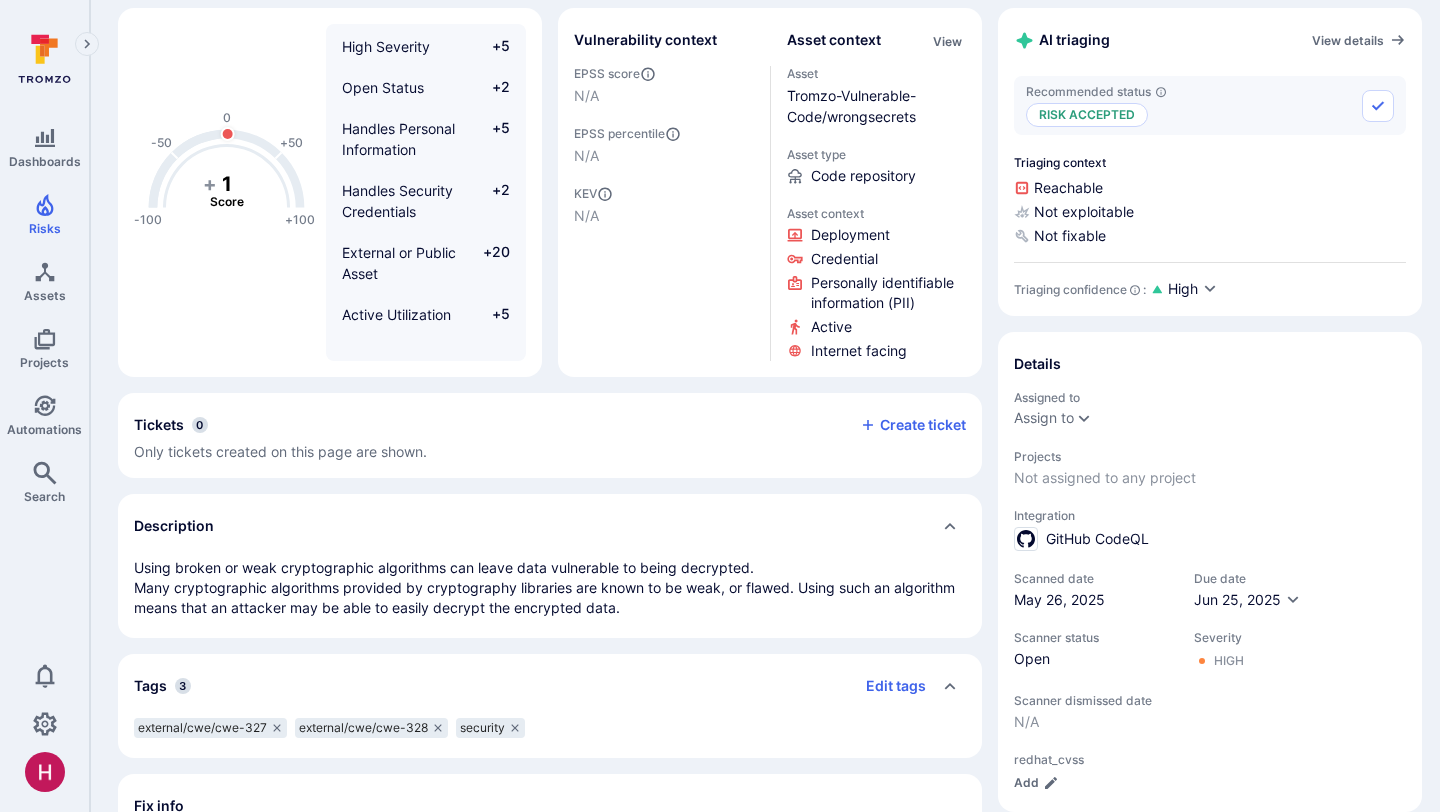 scroll, scrollTop: 175, scrollLeft: 0, axis: vertical 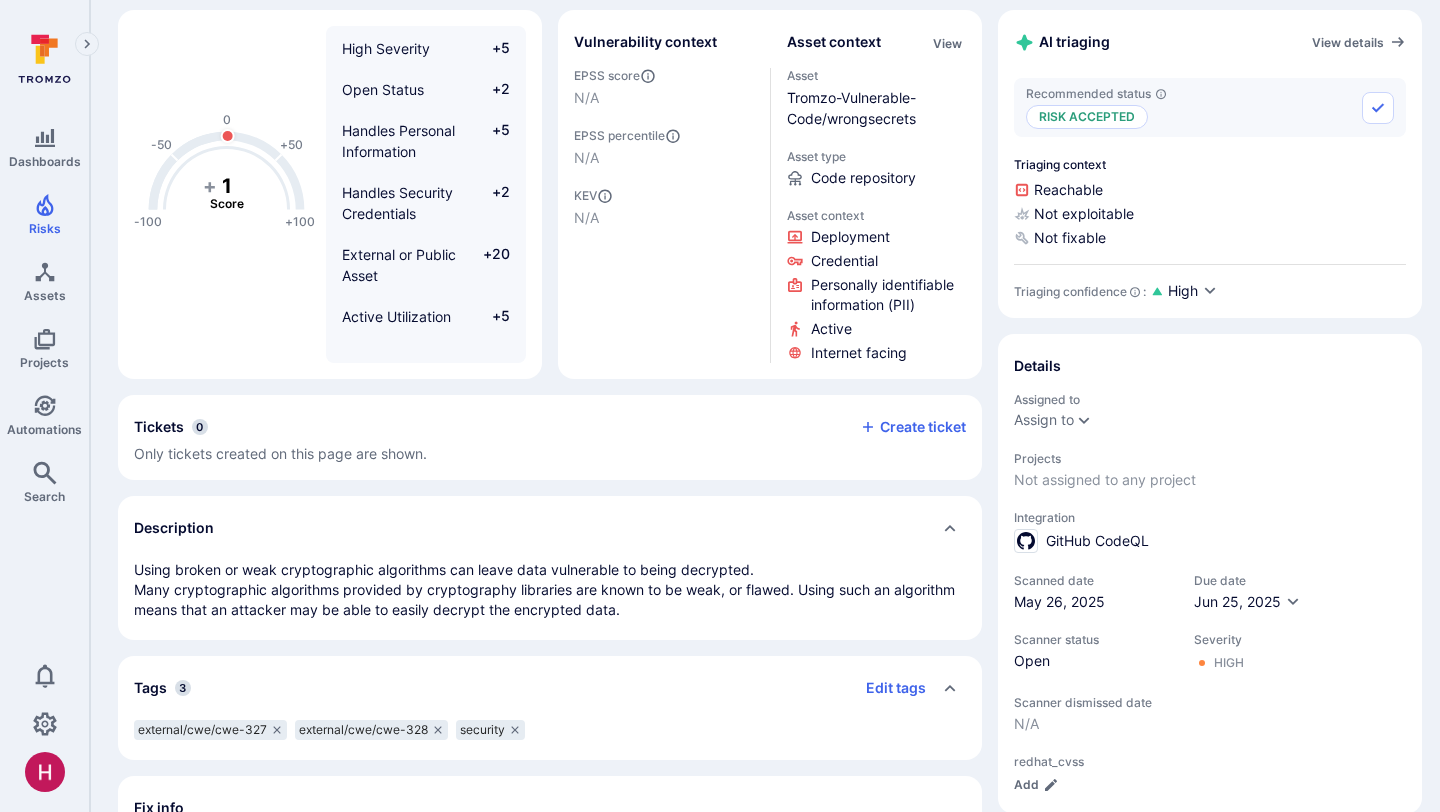 click on "Using broken or weak cryptographic algorithms can leave data vulnerable to being decrypted.
Many cryptographic algorithms provided by cryptography libraries are known to be weak, or flawed. Using such an algorithm means that an attacker may be able to easily decrypt the encrypted data." at bounding box center (550, 590) 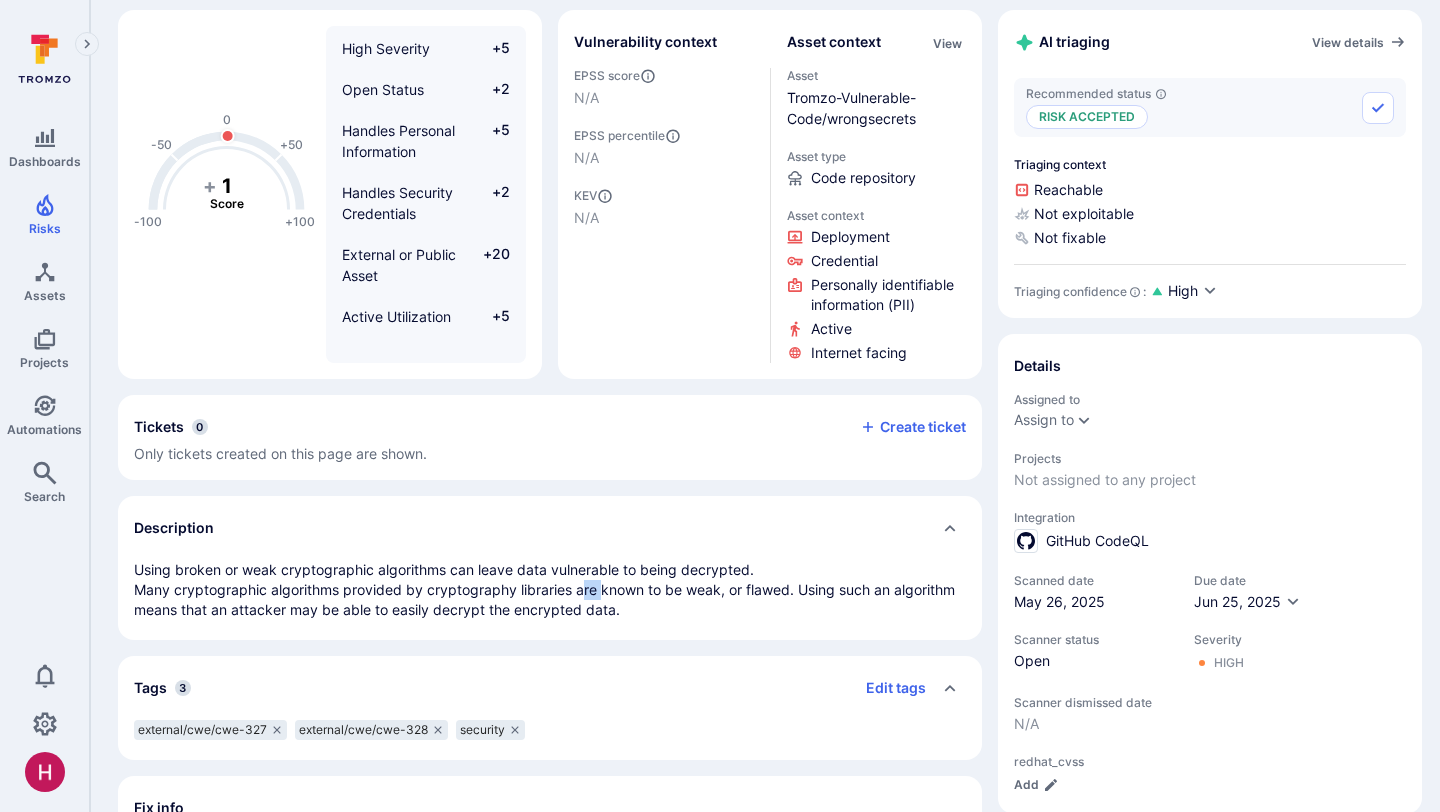 click on "Using broken or weak cryptographic algorithms can leave data vulnerable to being decrypted.
Many cryptographic algorithms provided by cryptography libraries are known to be weak, or flawed. Using such an algorithm means that an attacker may be able to easily decrypt the encrypted data." at bounding box center [550, 590] 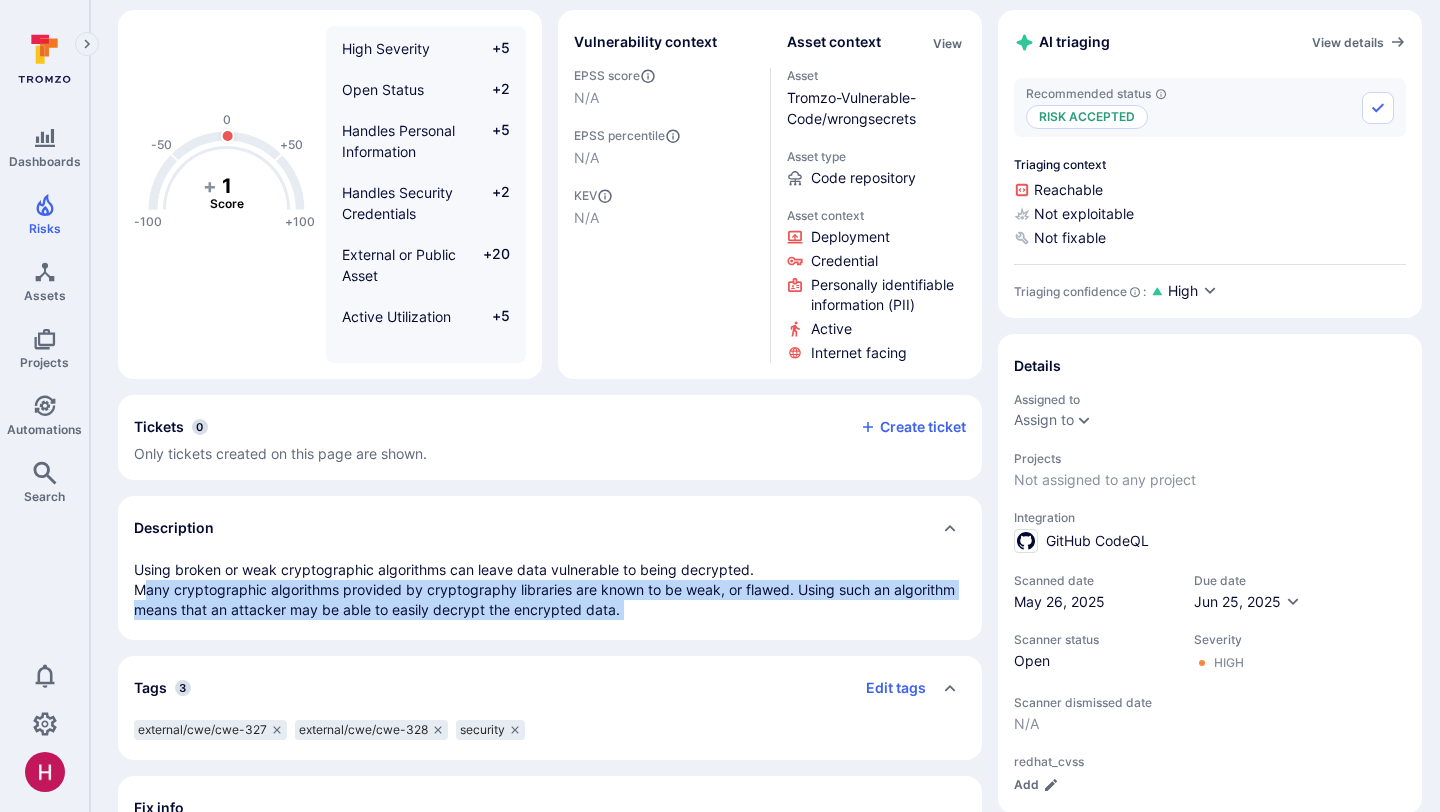 click on "Using broken or weak cryptographic algorithms can leave data vulnerable to being decrypted.
Many cryptographic algorithms provided by cryptography libraries are known to be weak, or flawed. Using such an algorithm means that an attacker may be able to easily decrypt the encrypted data." at bounding box center (550, 590) 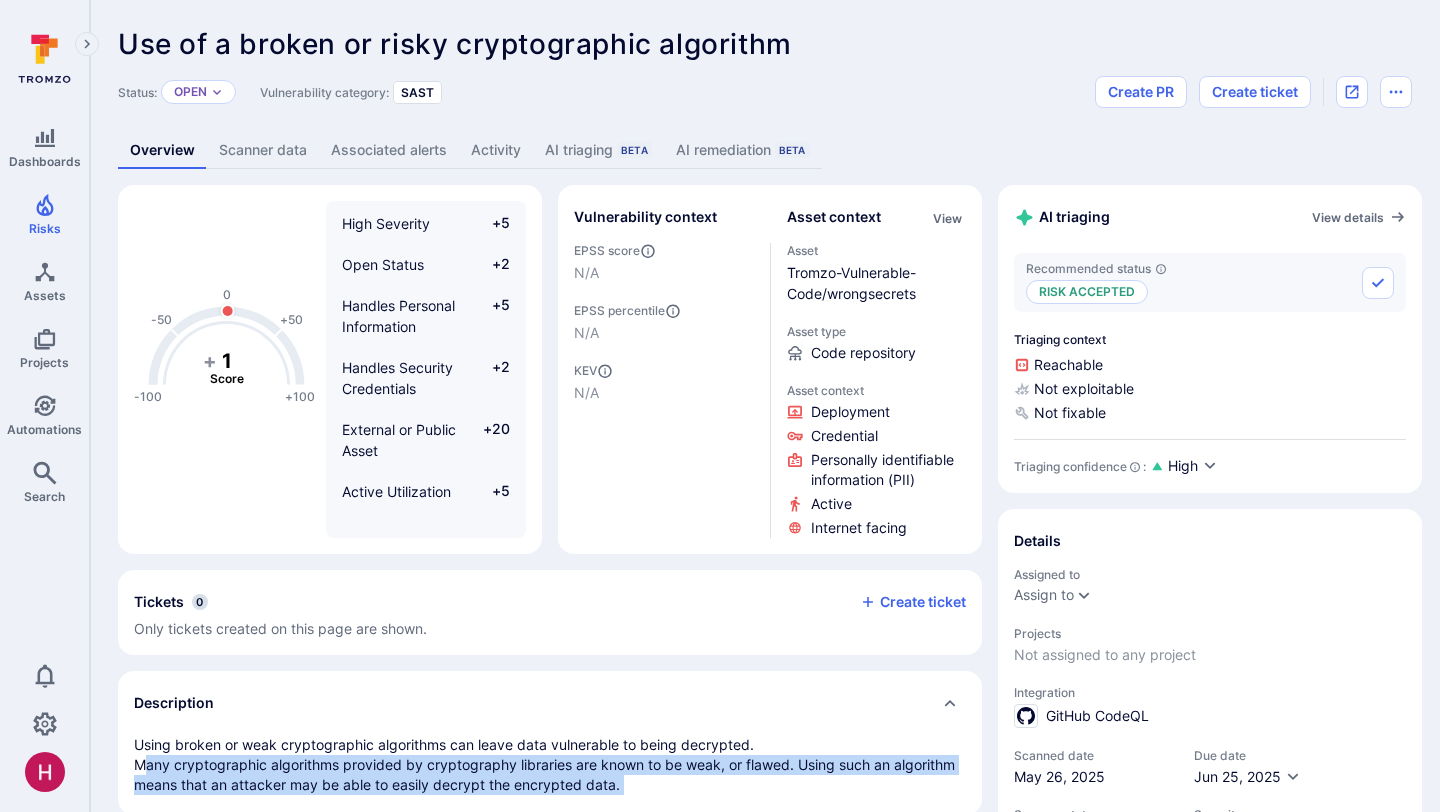 click on "AI triaging  Beta" at bounding box center [598, 150] 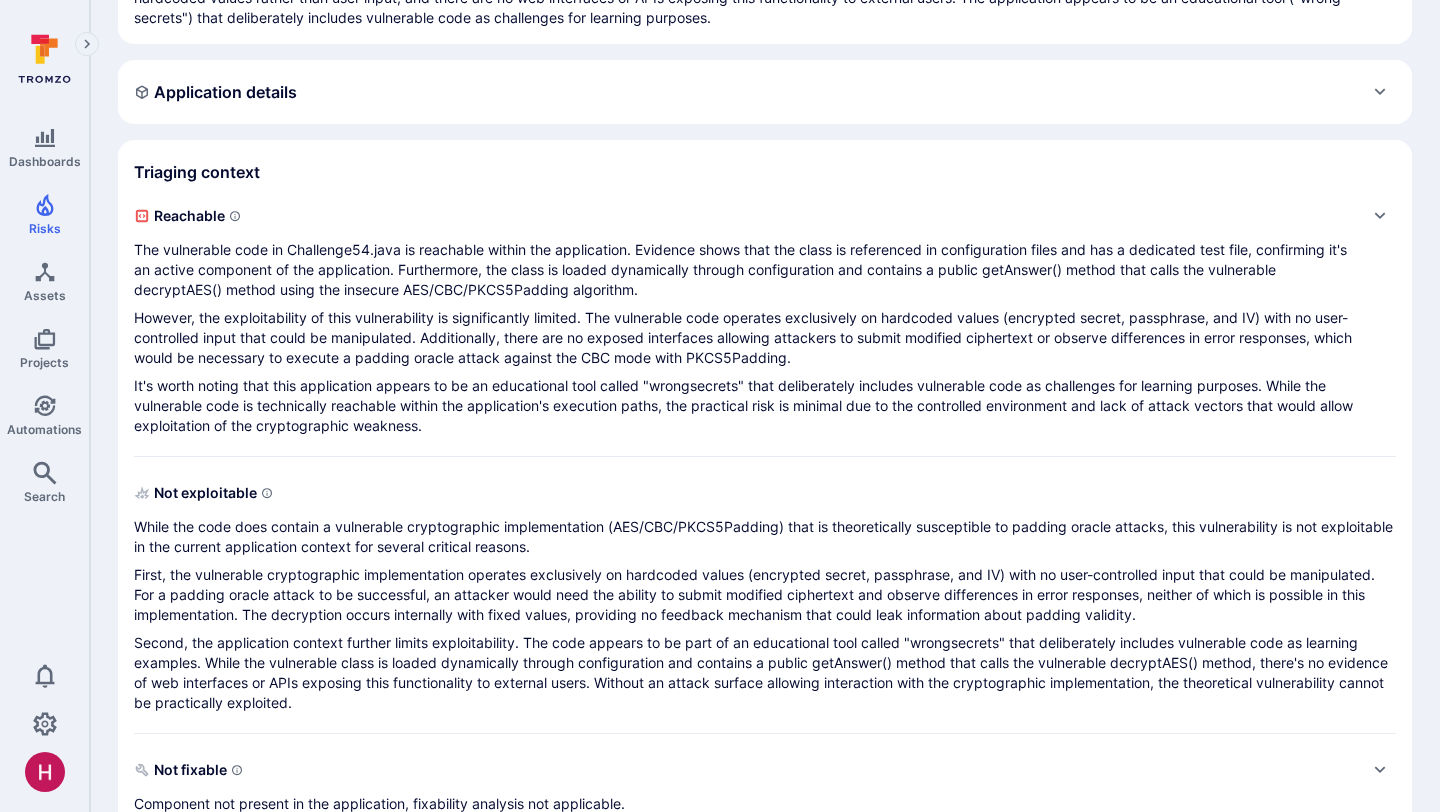 scroll, scrollTop: 363, scrollLeft: 0, axis: vertical 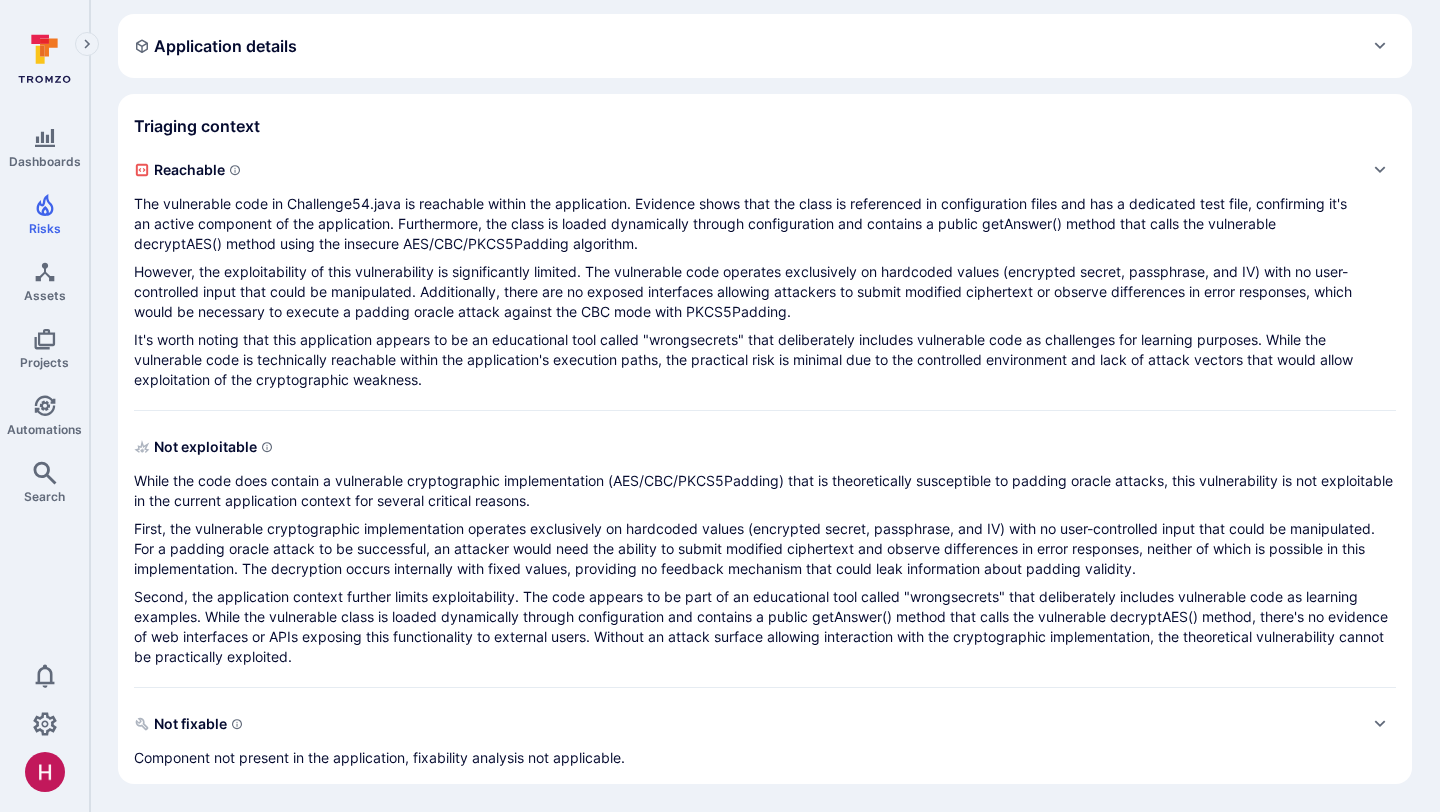 click on "First, the vulnerable cryptographic implementation operates exclusively on hardcoded values (encrypted secret, passphrase, and IV) with no user-controlled input that could be manipulated. For a padding oracle attack to be successful, an attacker would need the ability to submit modified ciphertext and observe differences in error responses, neither of which is possible in this implementation. The decryption occurs internally with fixed values, providing no feedback mechanism that could leak information about padding validity." at bounding box center [765, 549] 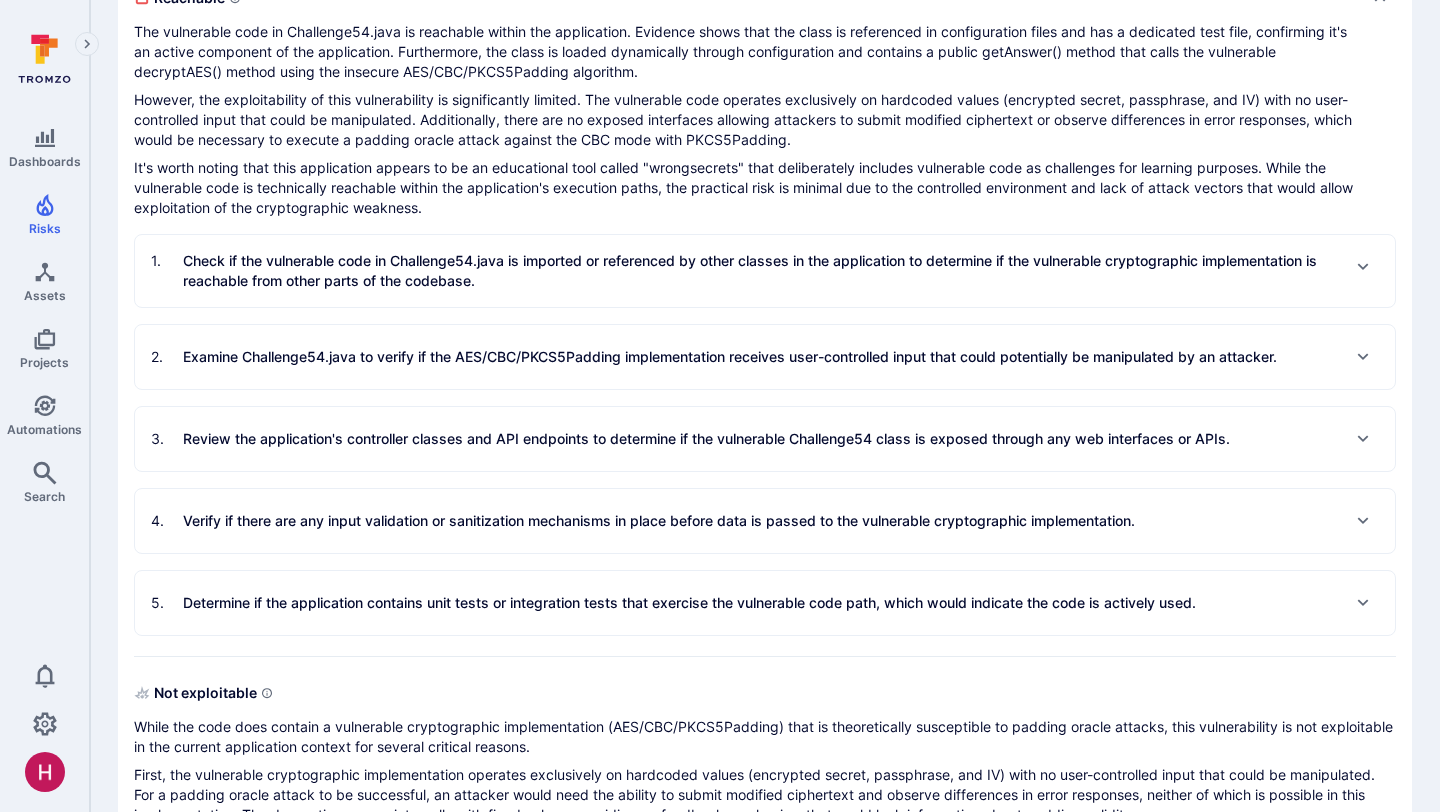 scroll, scrollTop: 545, scrollLeft: 0, axis: vertical 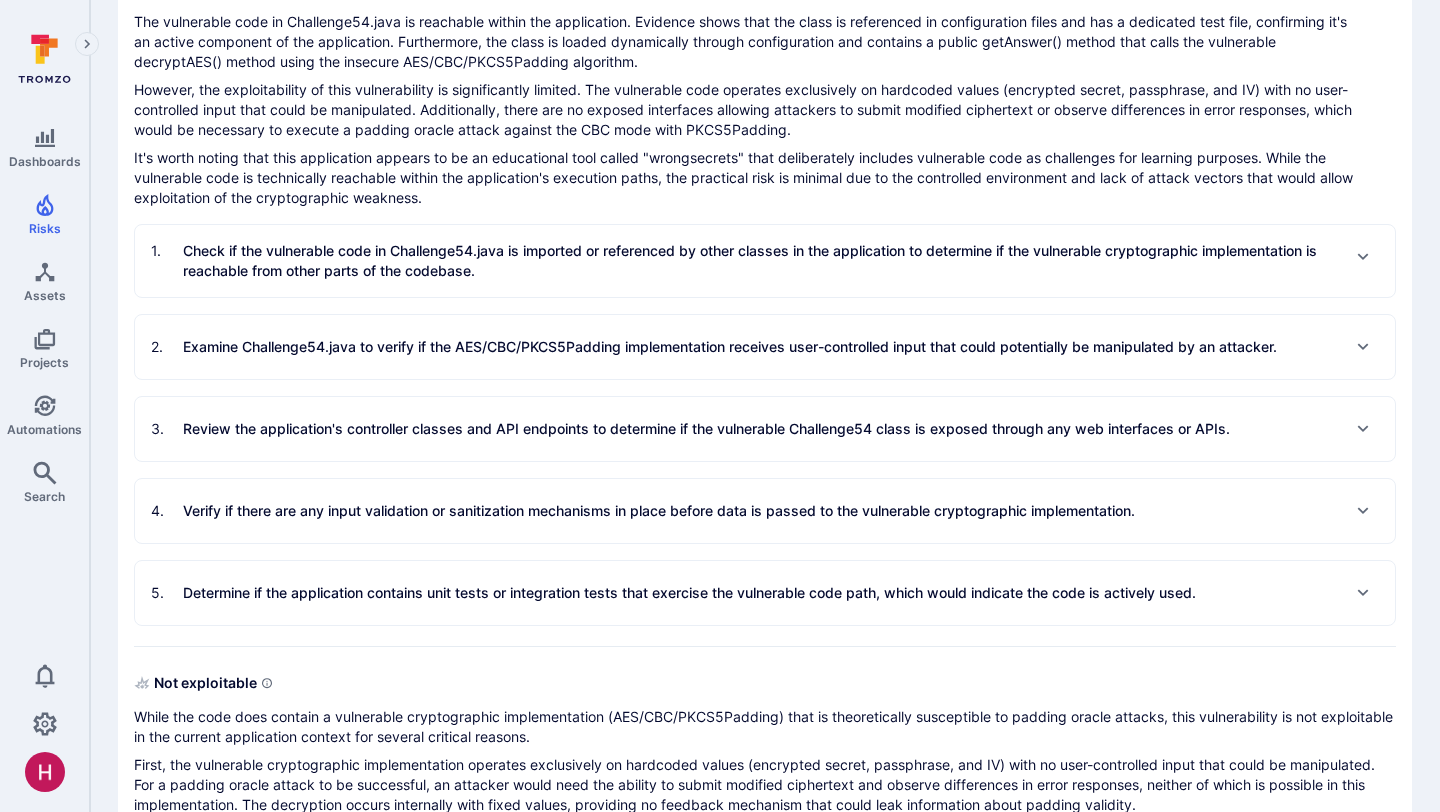 click on "Examine Challenge54.java to verify if the AES/CBC/PKCS5Padding implementation receives user-controlled input that could potentially be manipulated by an attacker." at bounding box center [761, 261] 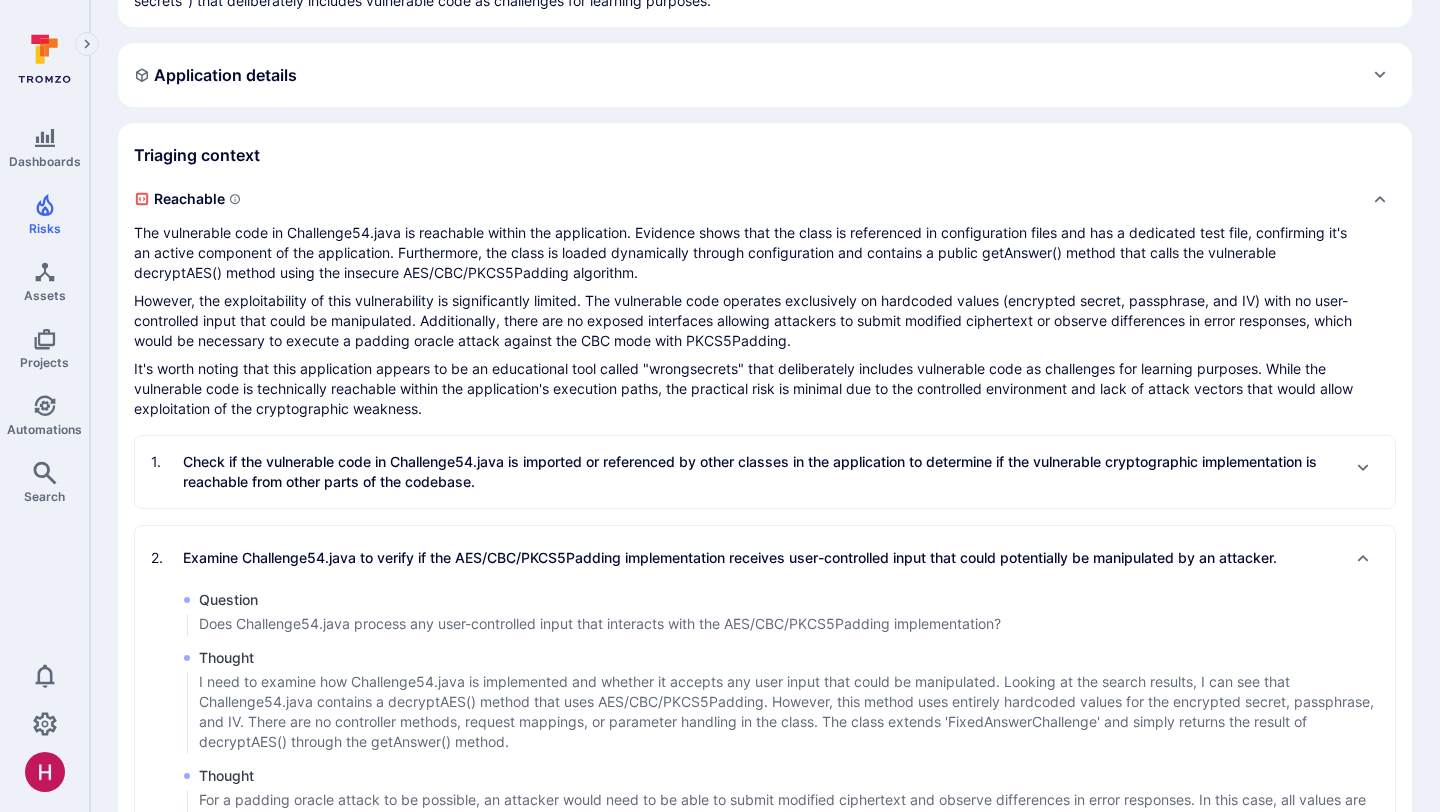 scroll, scrollTop: 0, scrollLeft: 0, axis: both 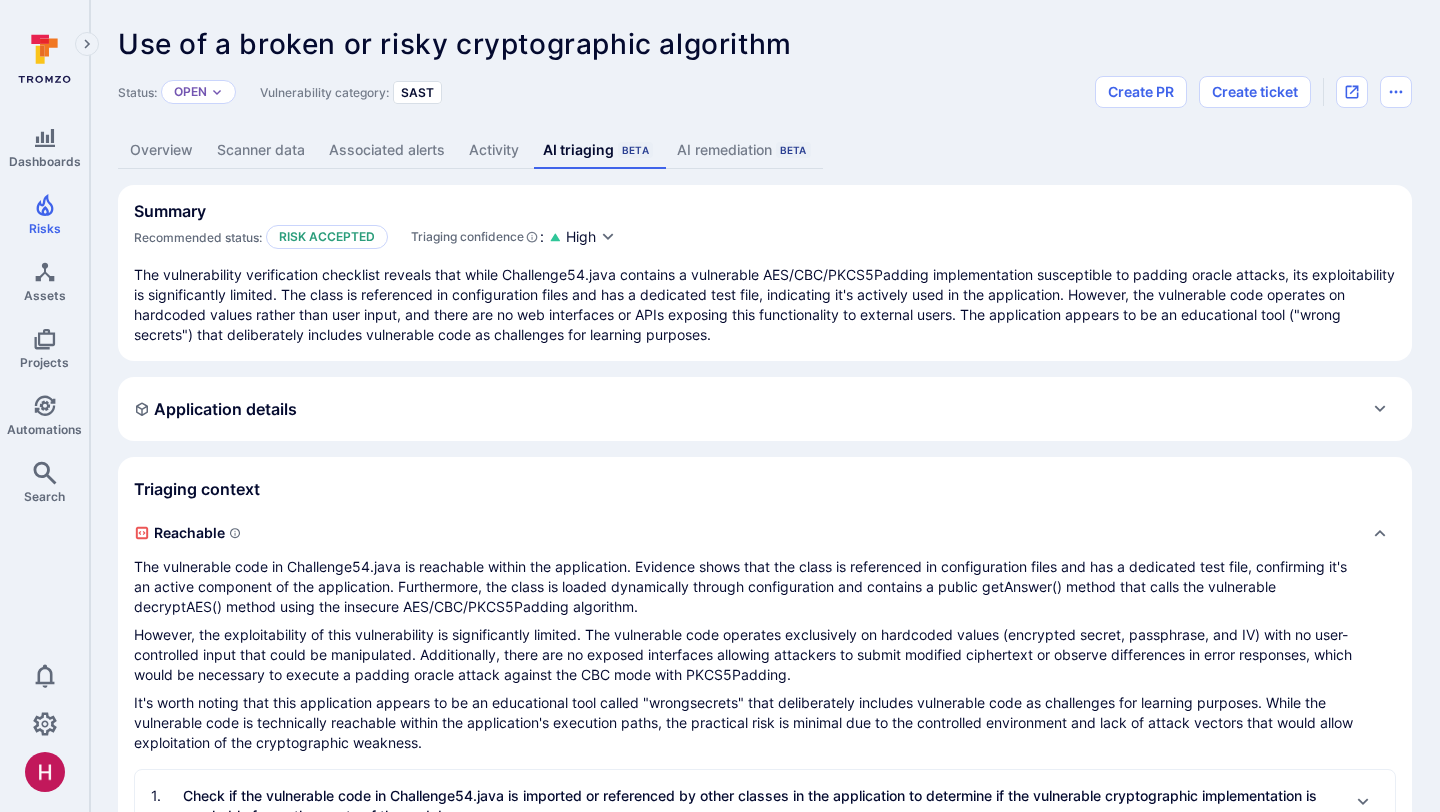 click on "Overview" at bounding box center (161, 150) 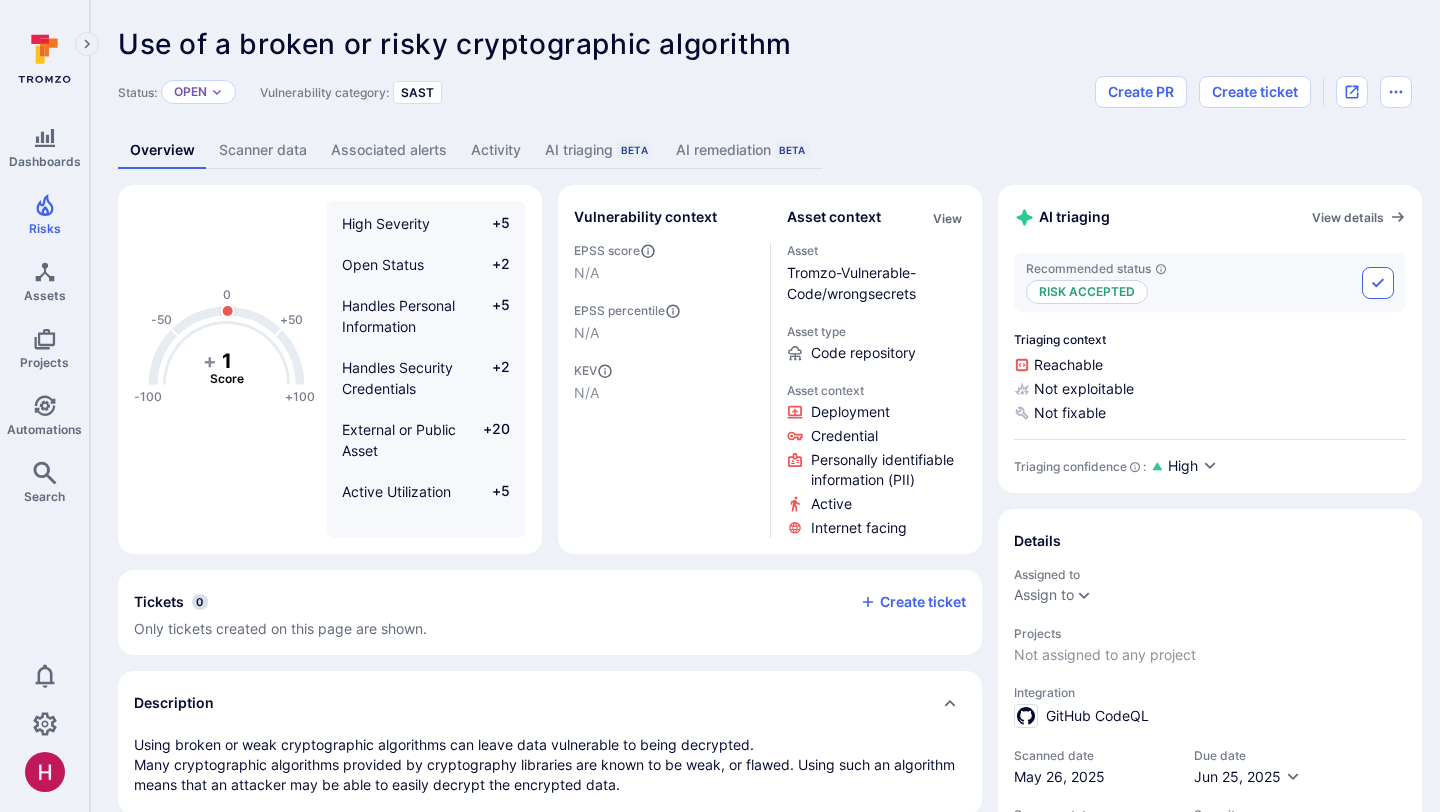 click at bounding box center (1378, 283) 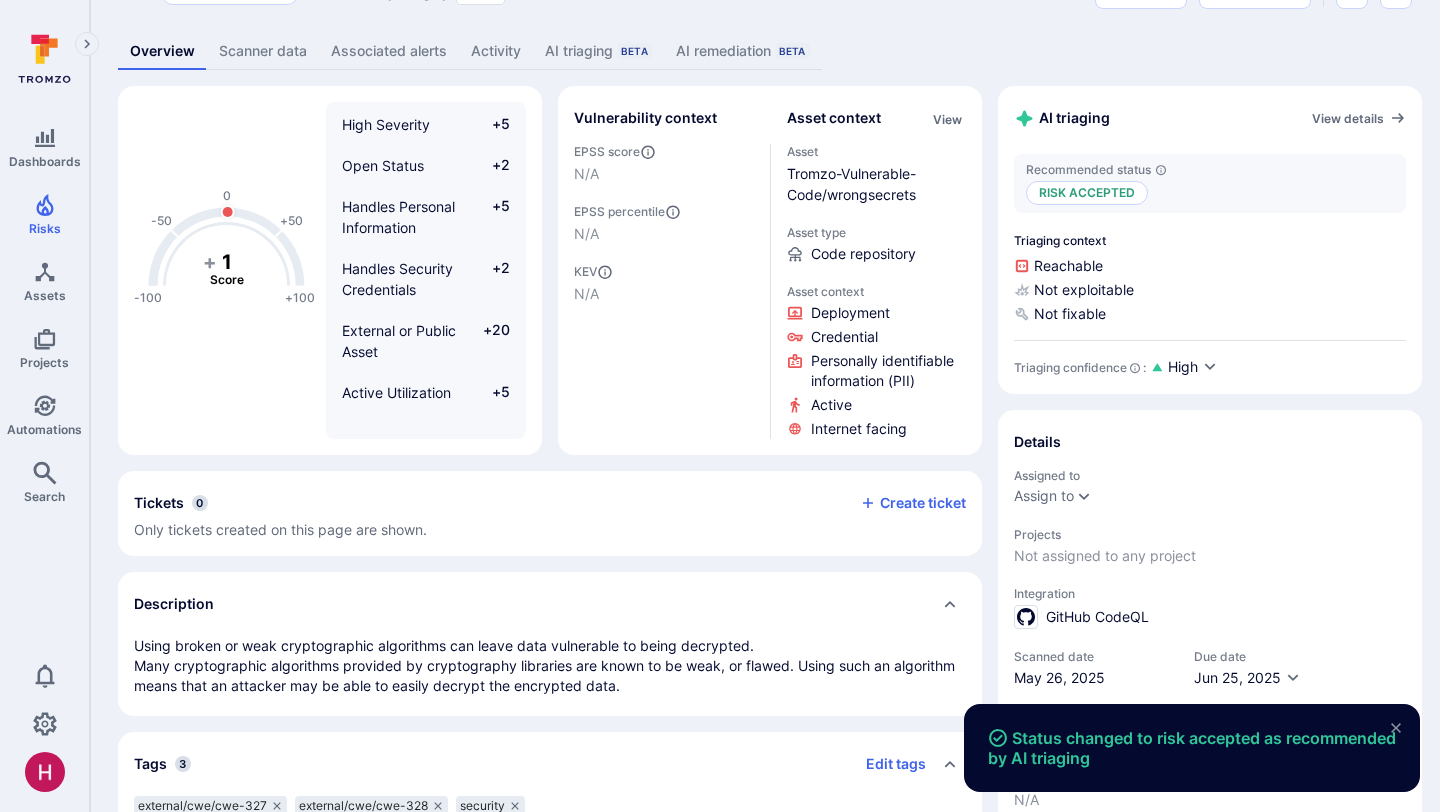 scroll, scrollTop: 448, scrollLeft: 0, axis: vertical 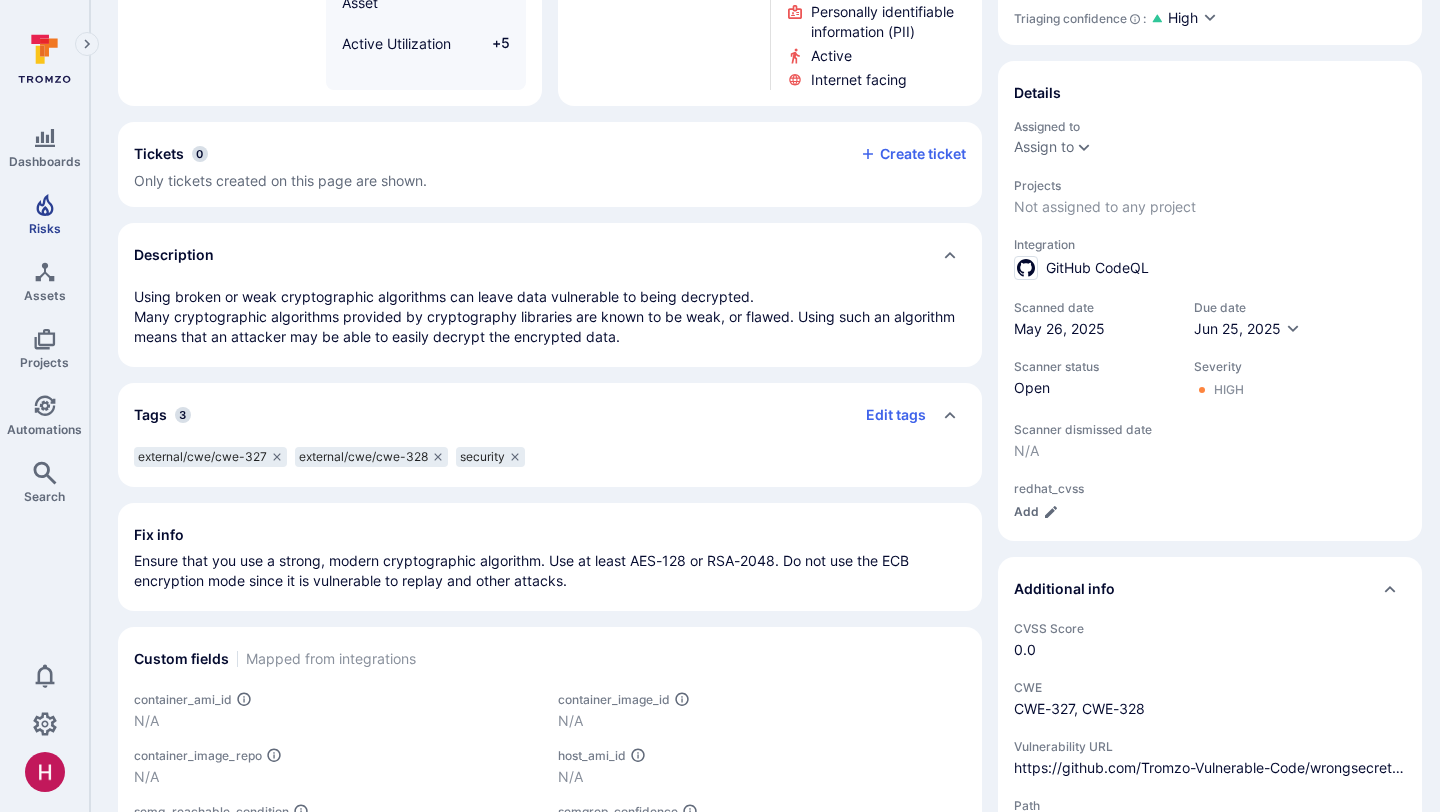 click at bounding box center (44, 205) 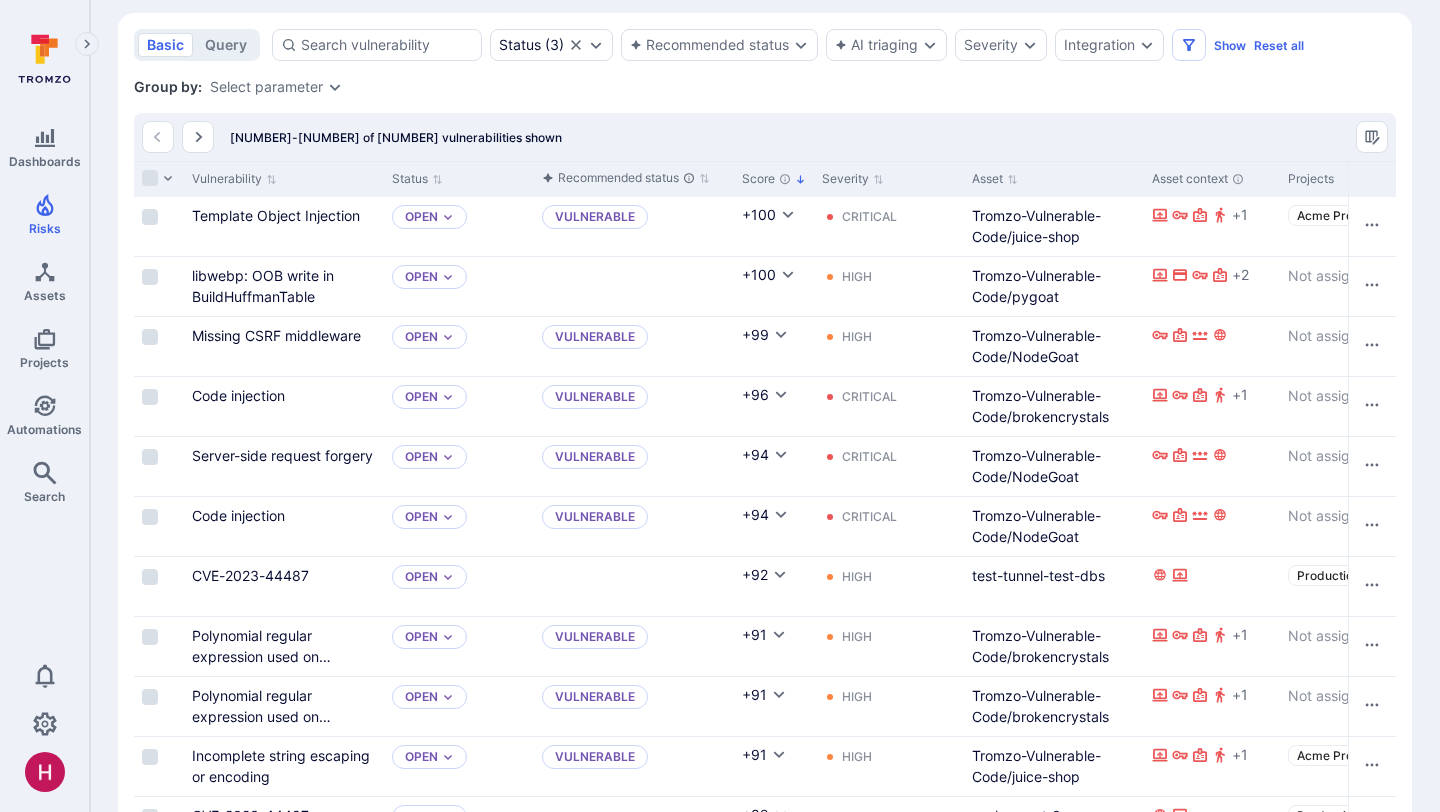 scroll, scrollTop: 0, scrollLeft: 0, axis: both 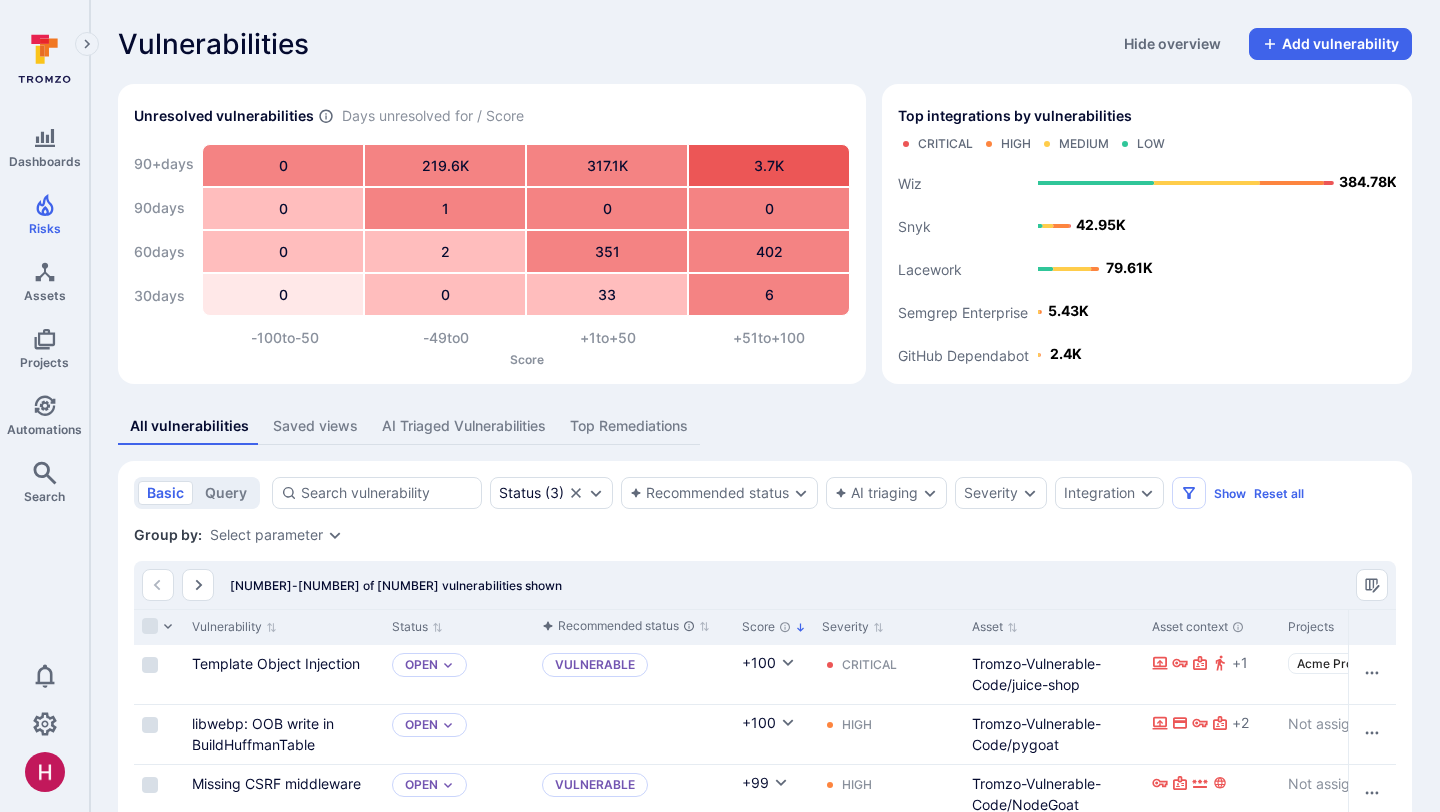 click on "AI Triaged Vulnerabilities" at bounding box center [464, 426] 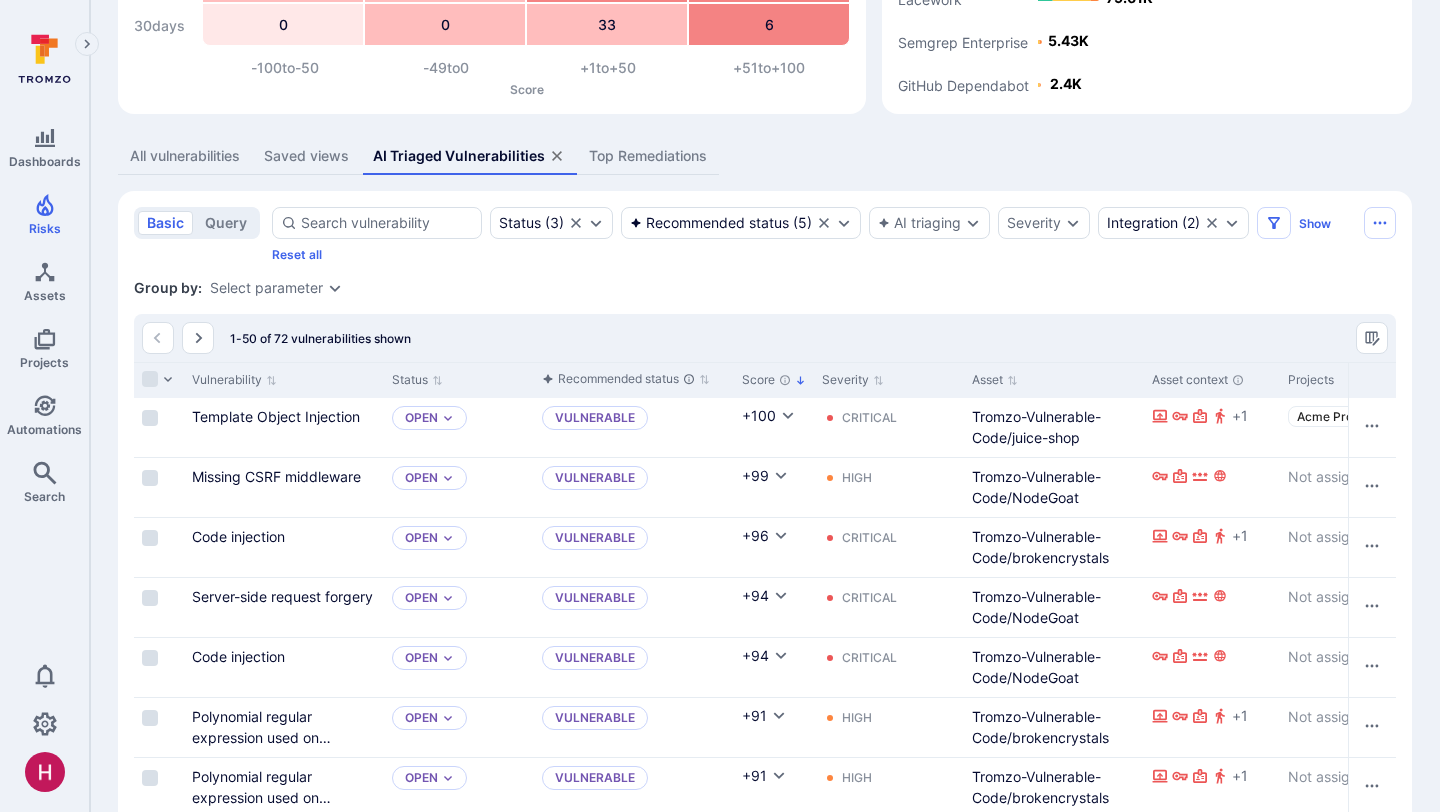 scroll, scrollTop: 269, scrollLeft: 0, axis: vertical 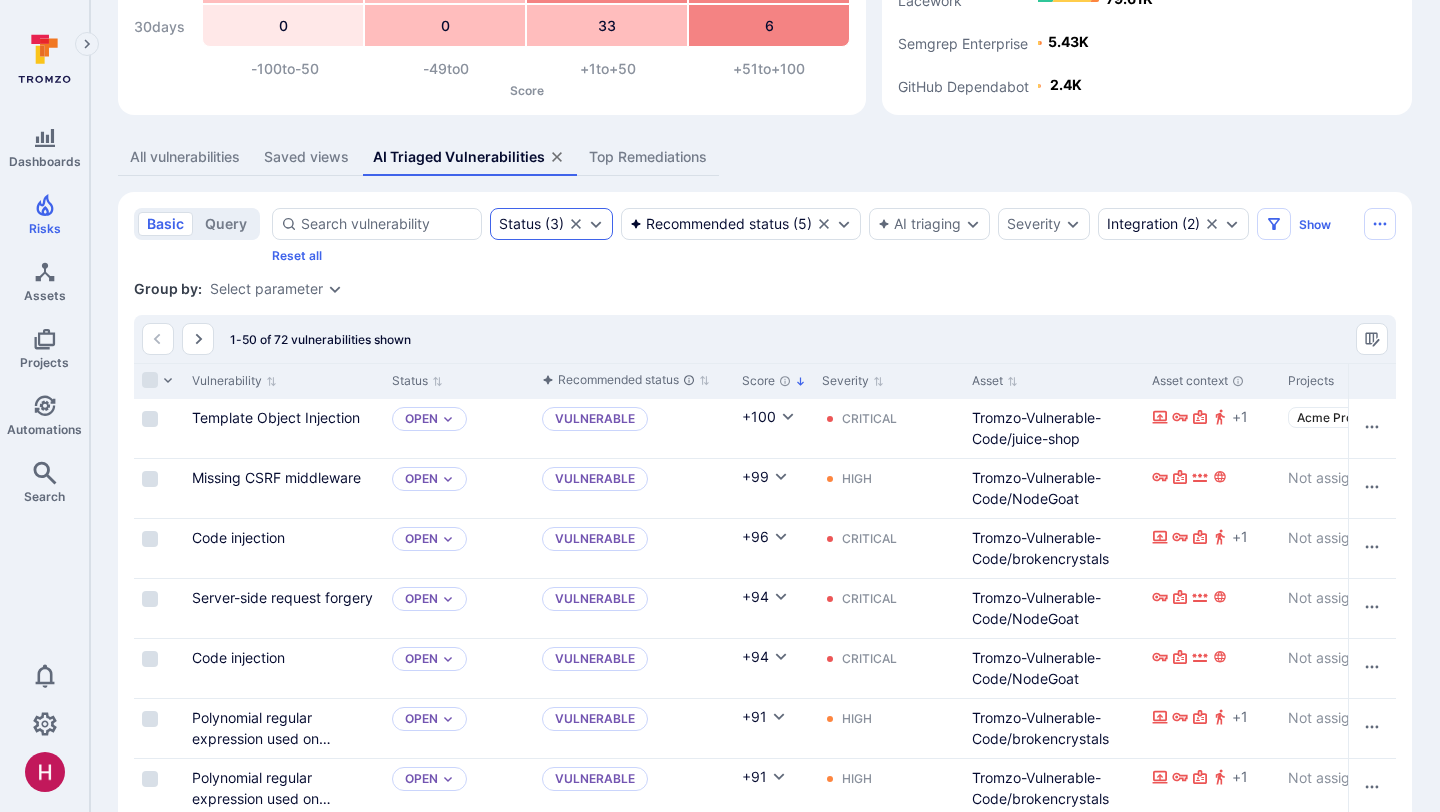 click on "Status" at bounding box center [0, 0] 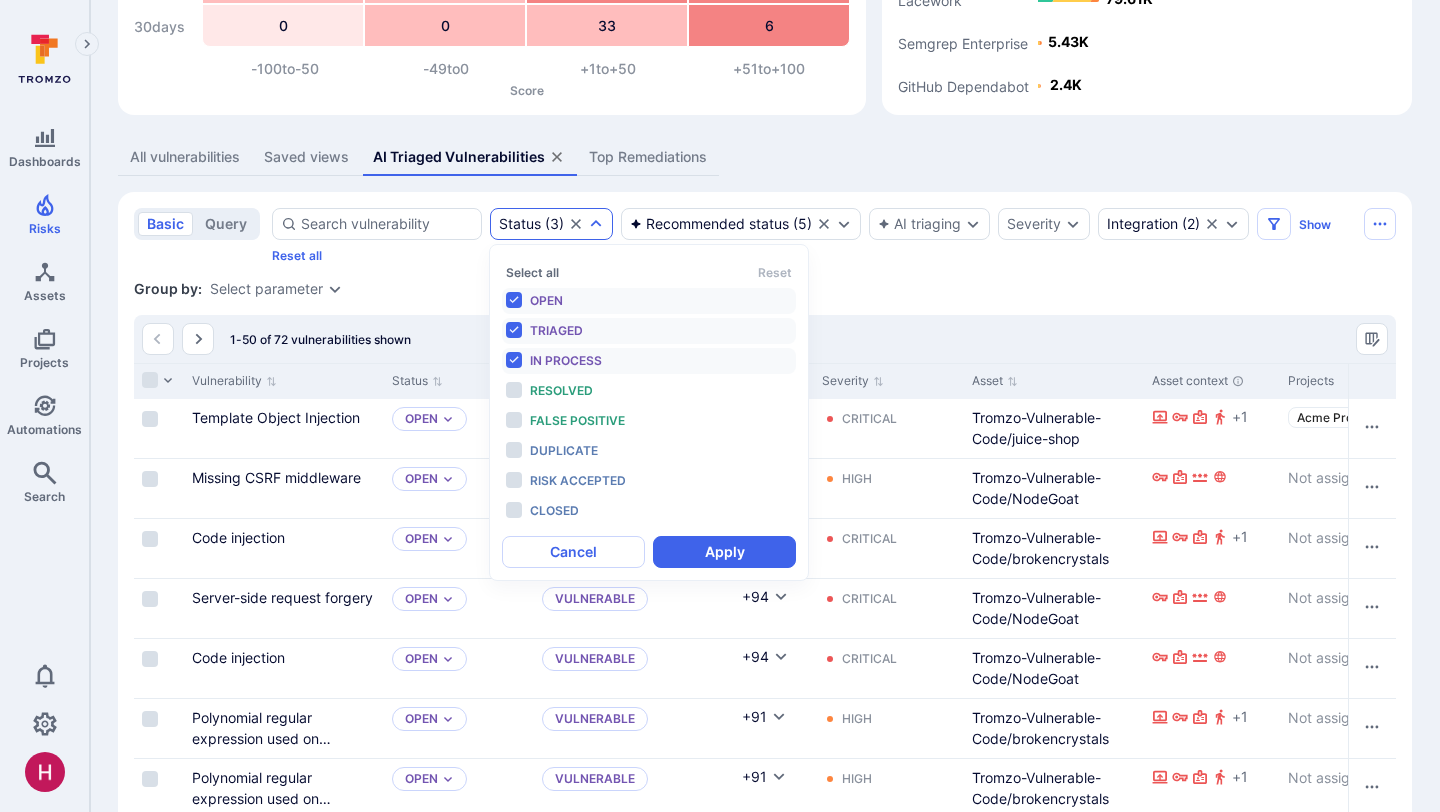 scroll, scrollTop: 16, scrollLeft: 0, axis: vertical 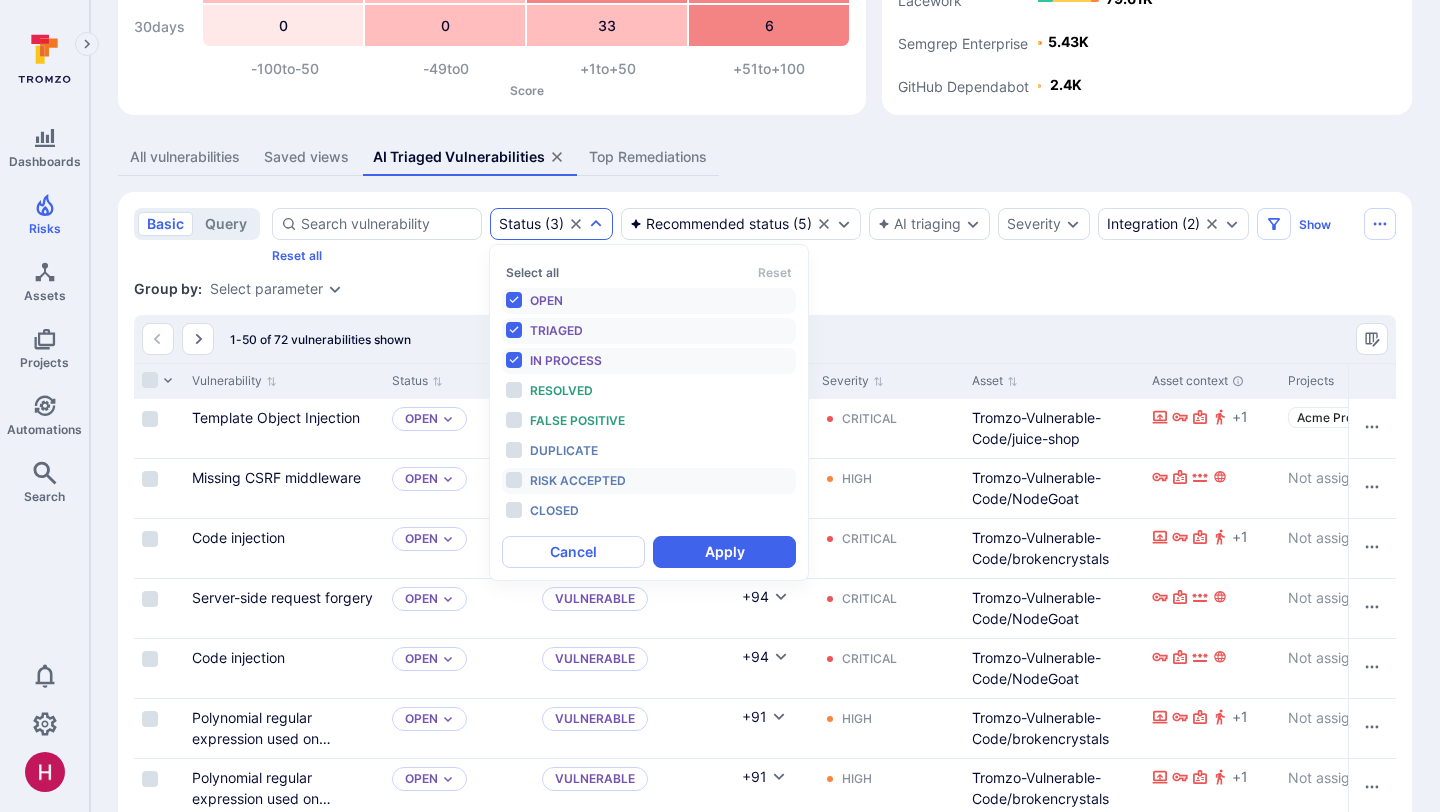 click on "Risk accepted" at bounding box center [578, 480] 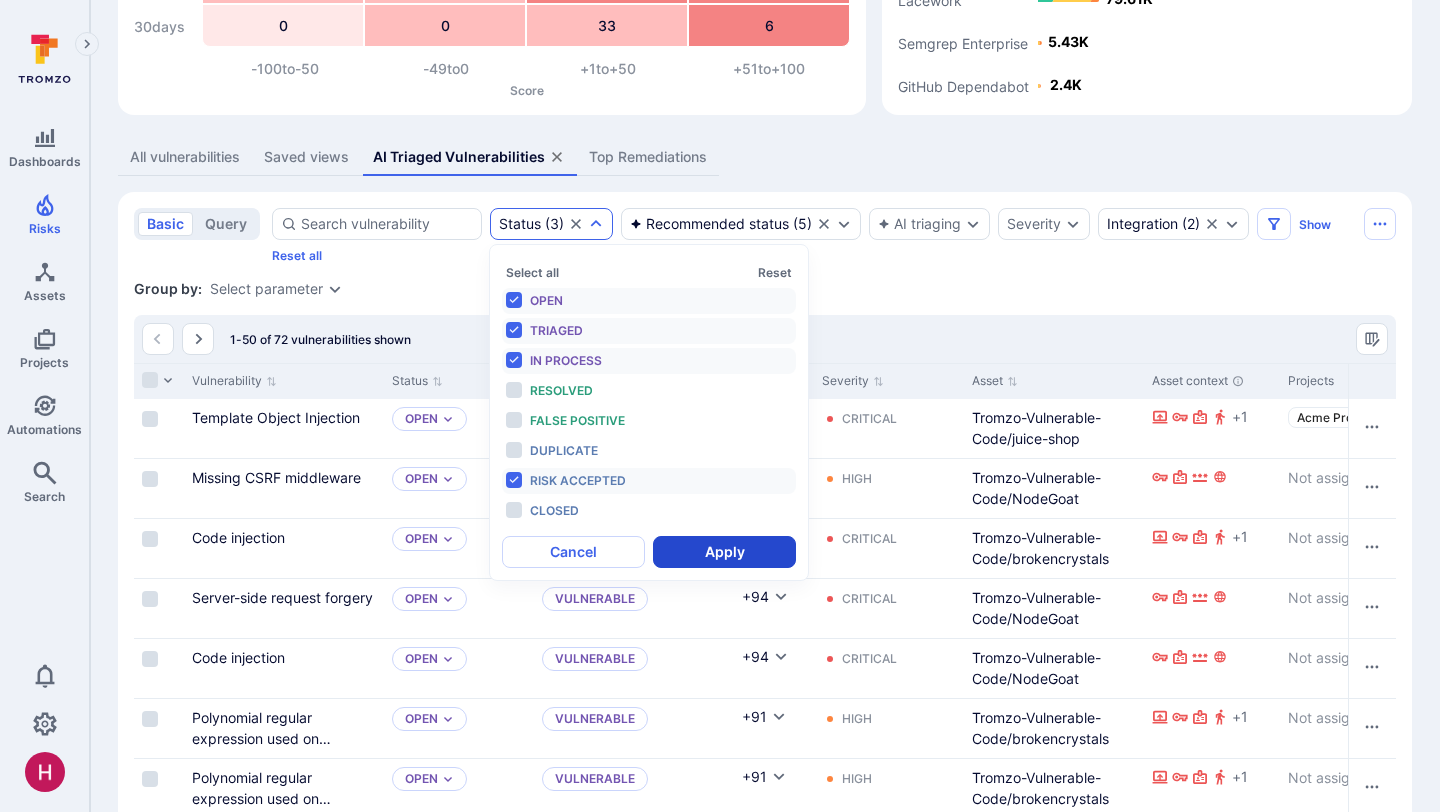 click on "Apply" at bounding box center [724, 552] 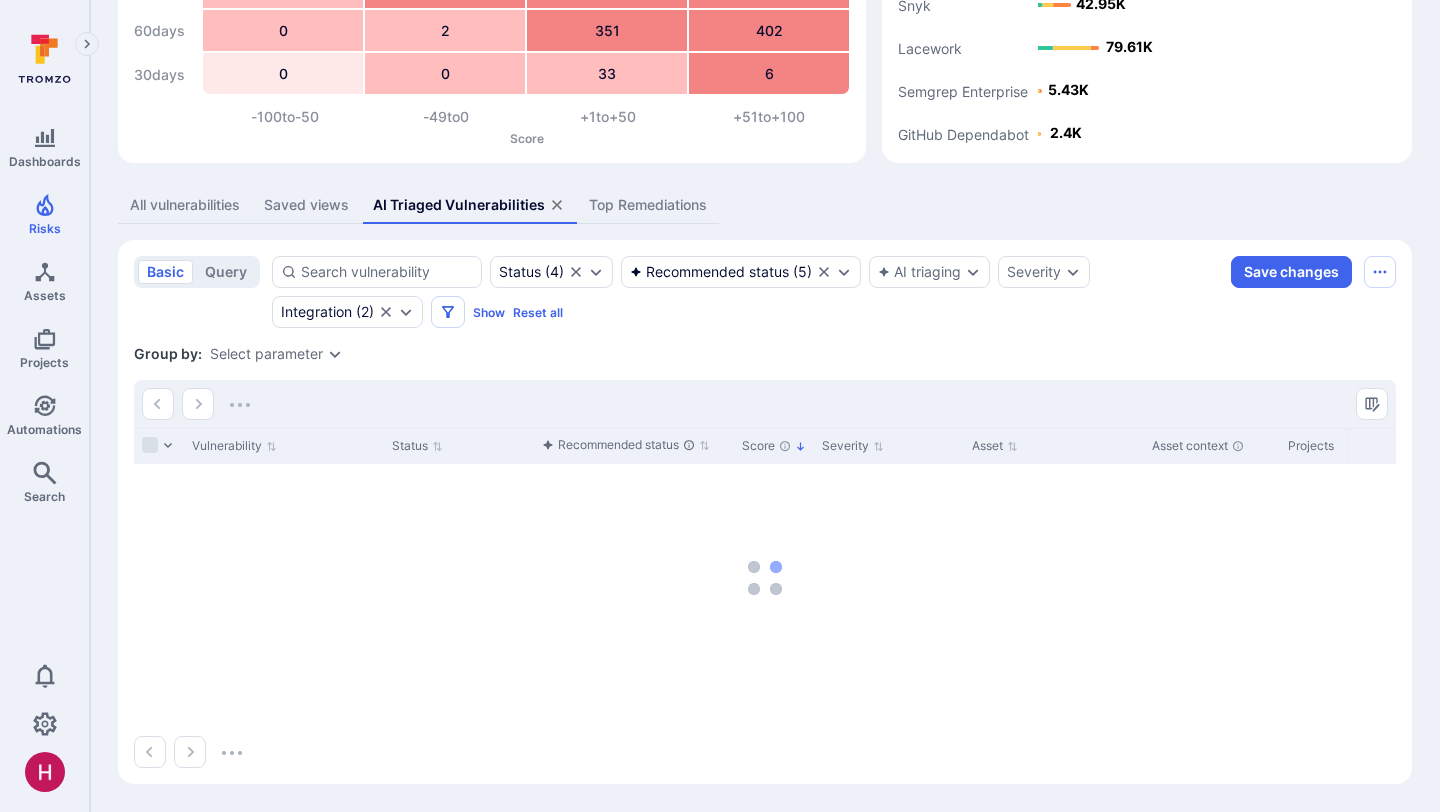 scroll, scrollTop: 221, scrollLeft: 0, axis: vertical 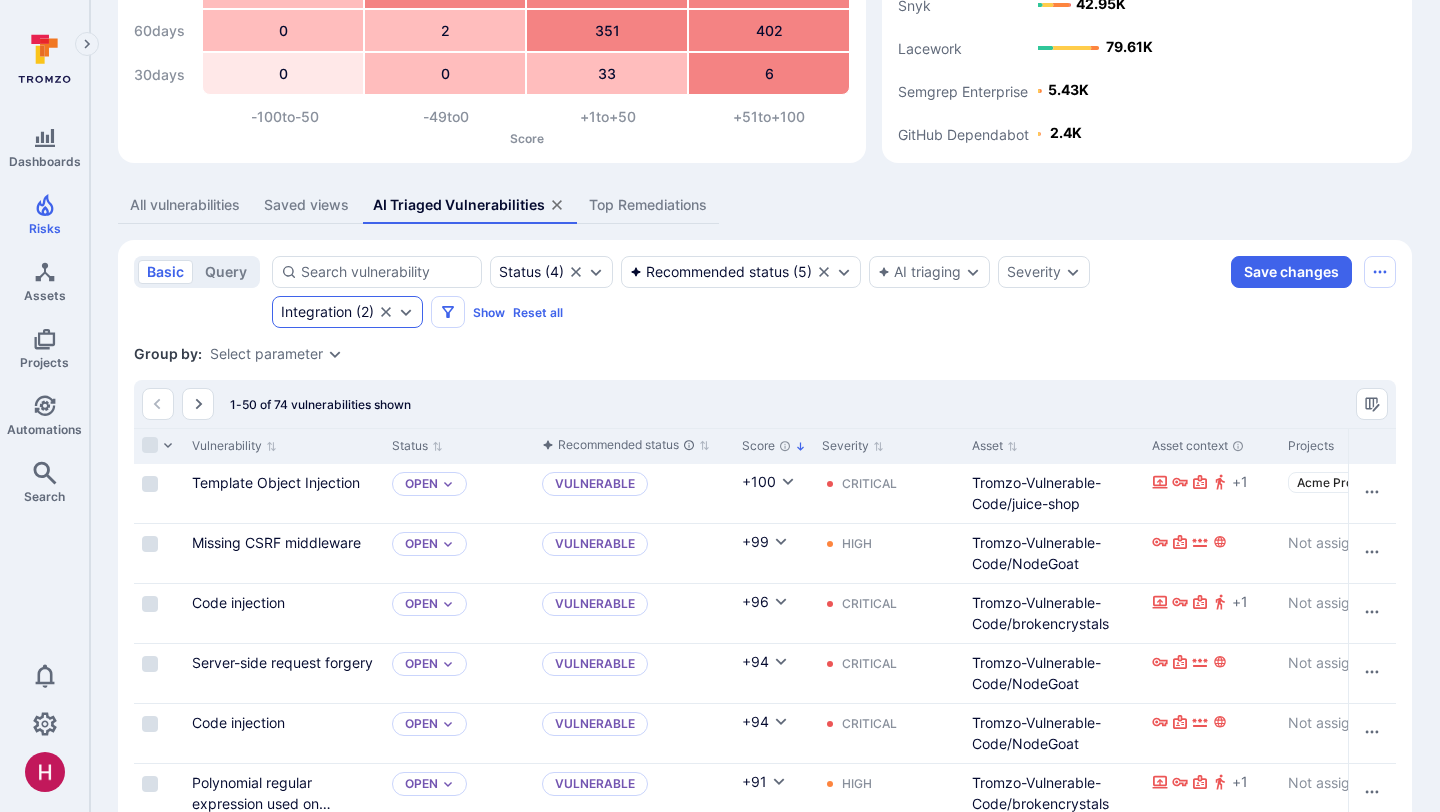 click at bounding box center (0, 0) 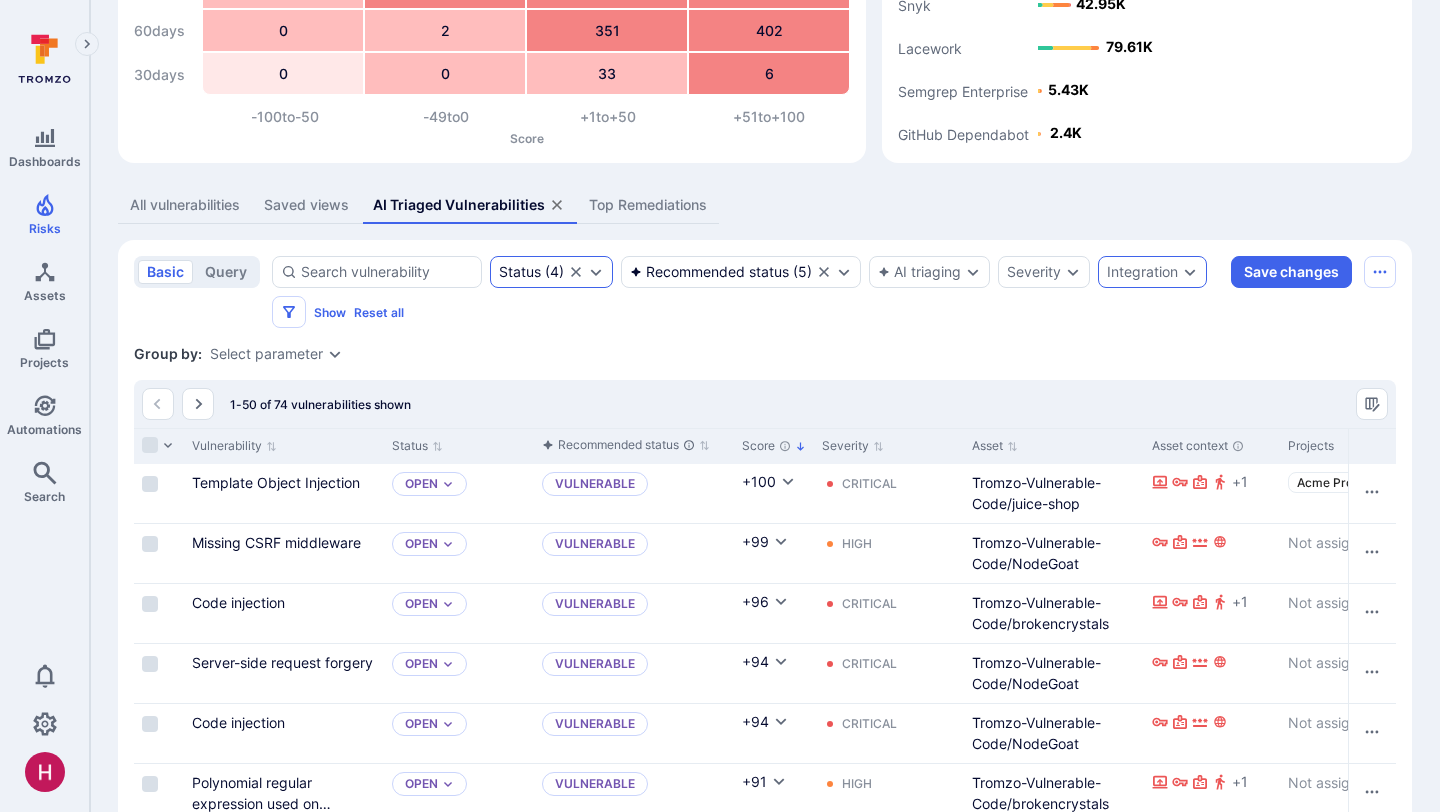click on "Status  ( 4 )" at bounding box center [0, 0] 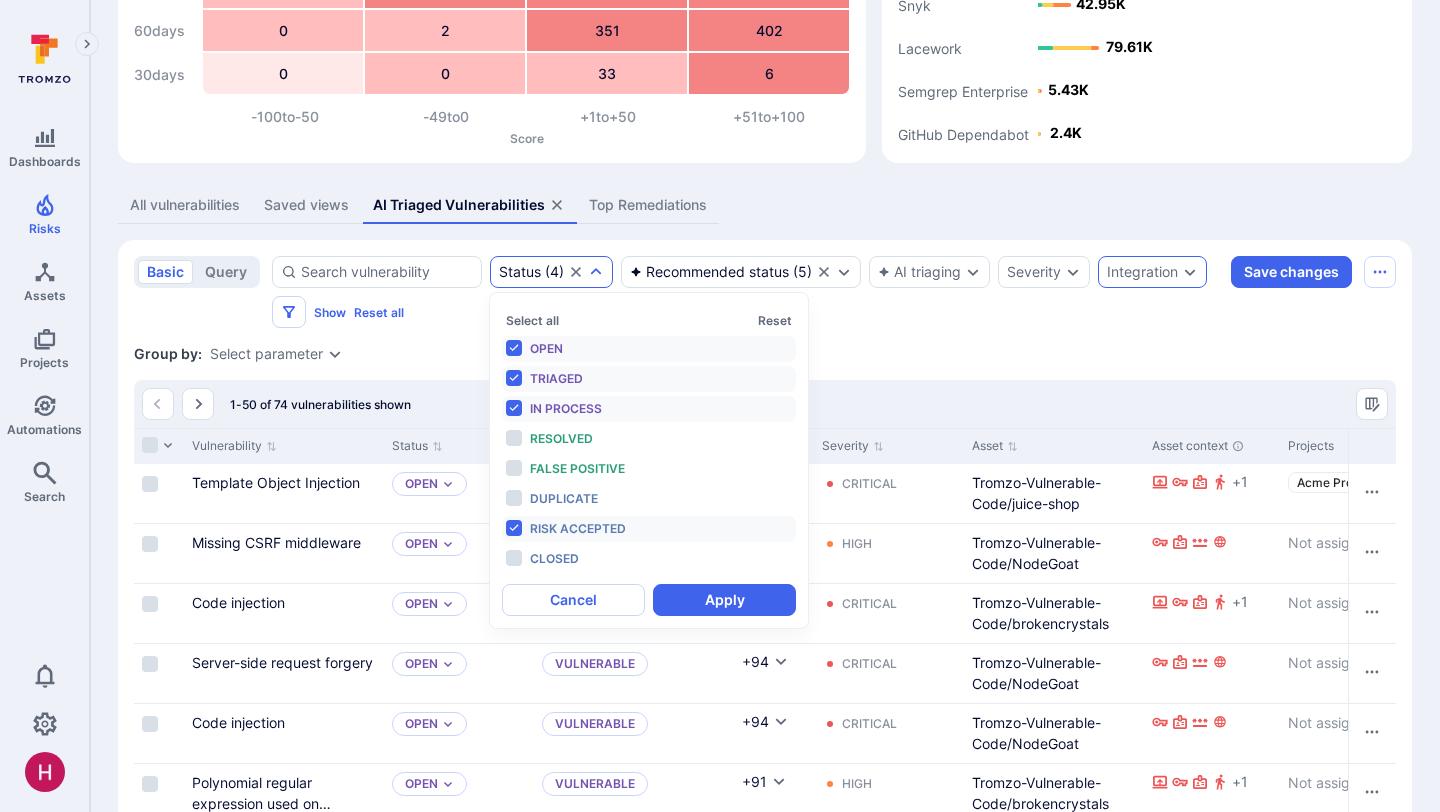 scroll, scrollTop: 16, scrollLeft: 0, axis: vertical 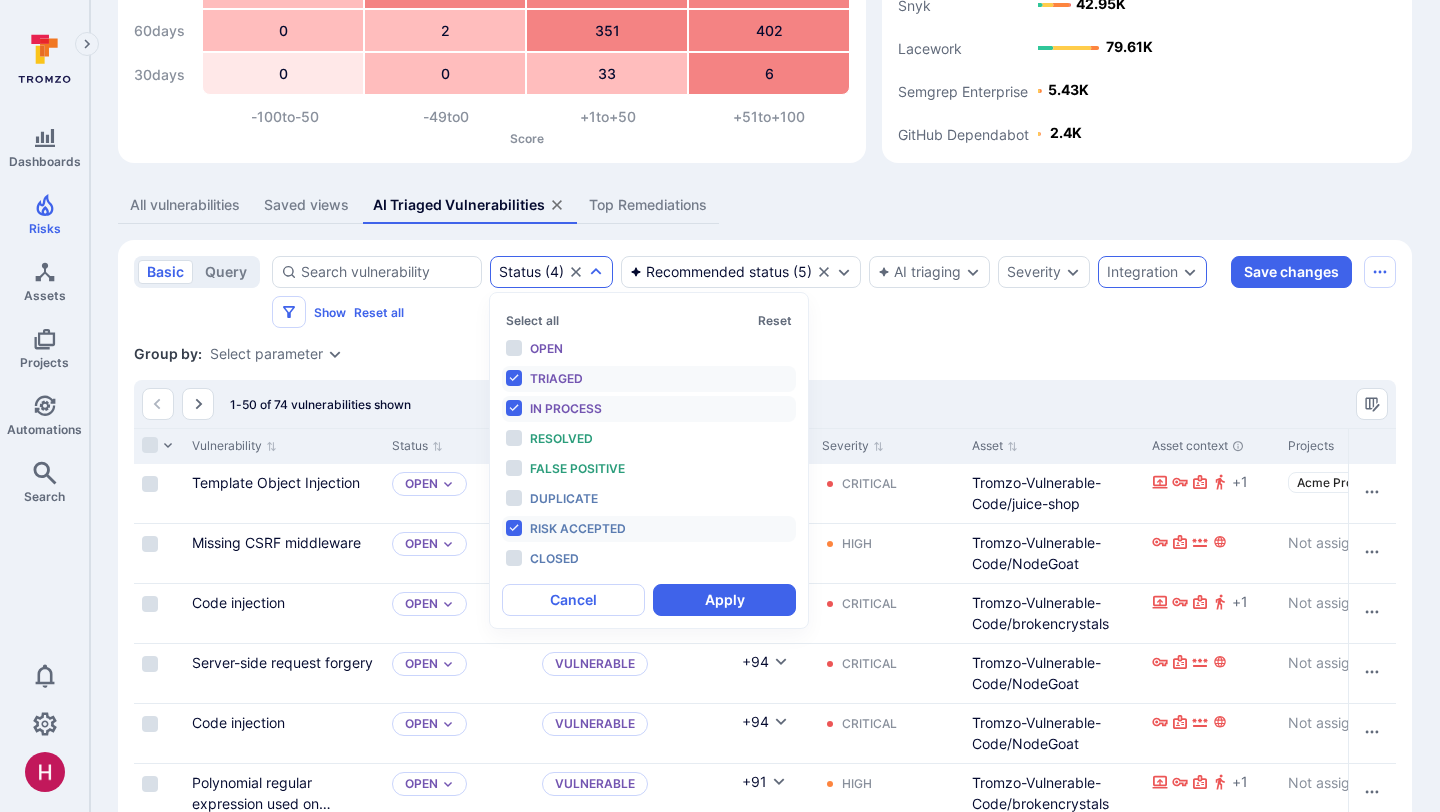 click on "Triaged" at bounding box center [556, 378] 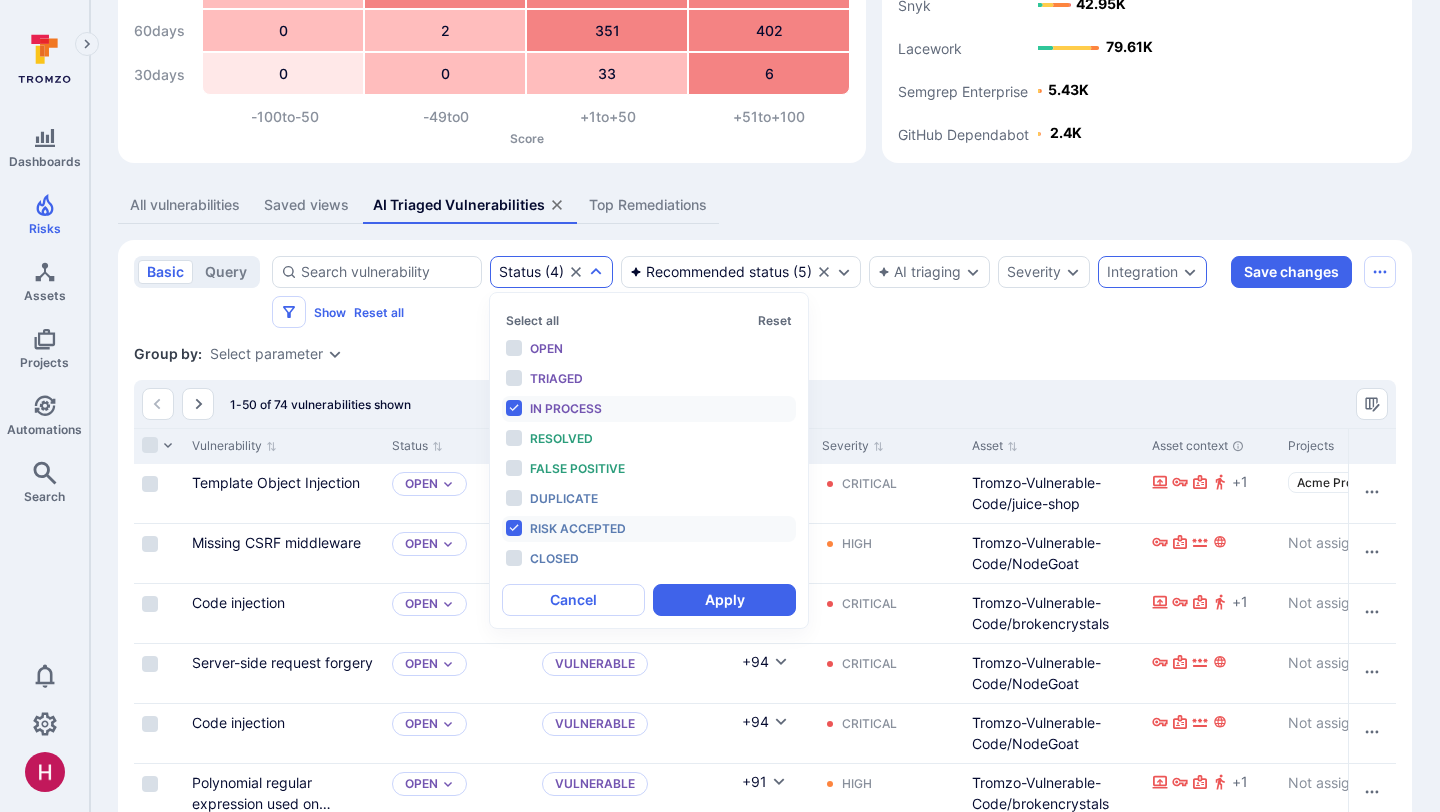 click on "In process" at bounding box center (566, 408) 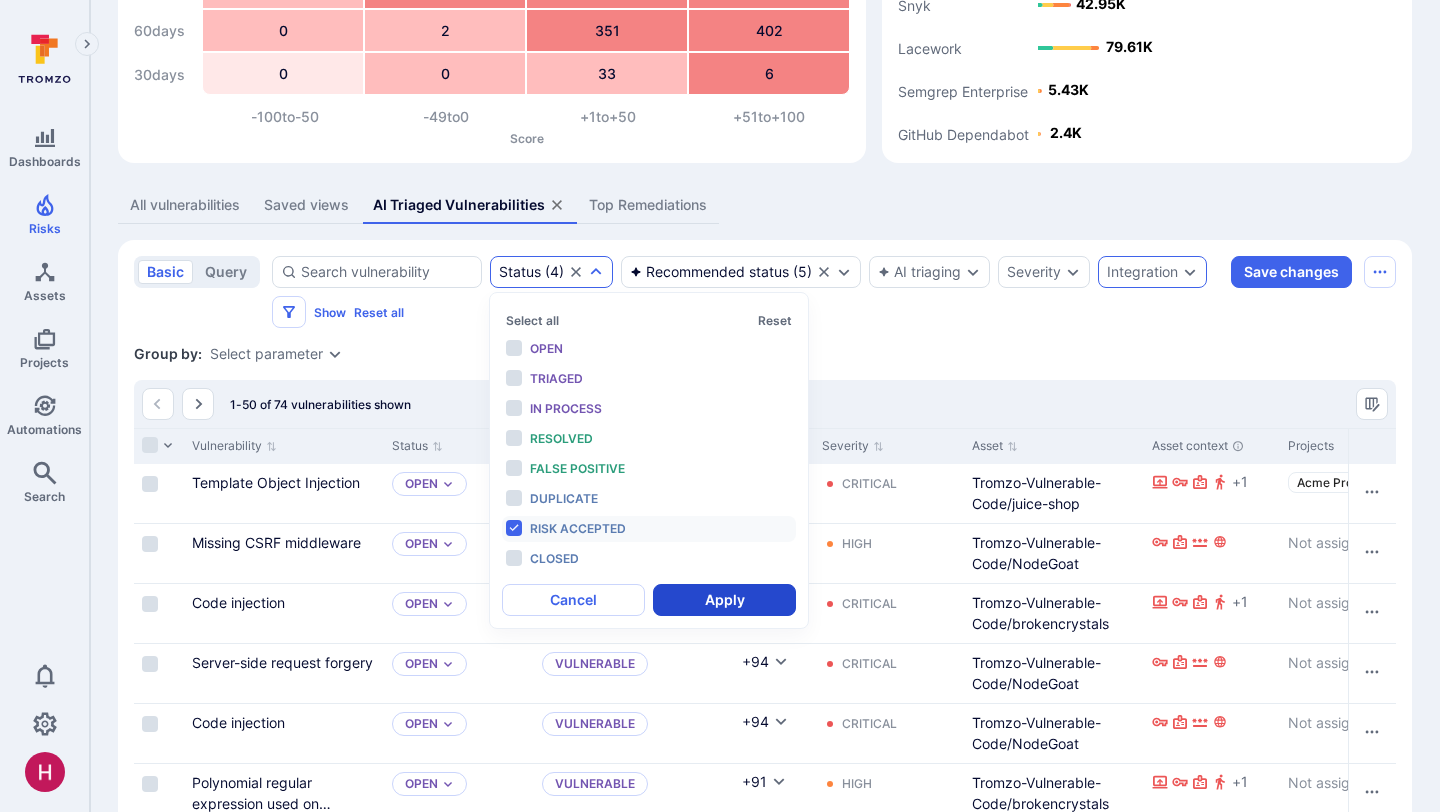 click on "Apply" at bounding box center (724, 600) 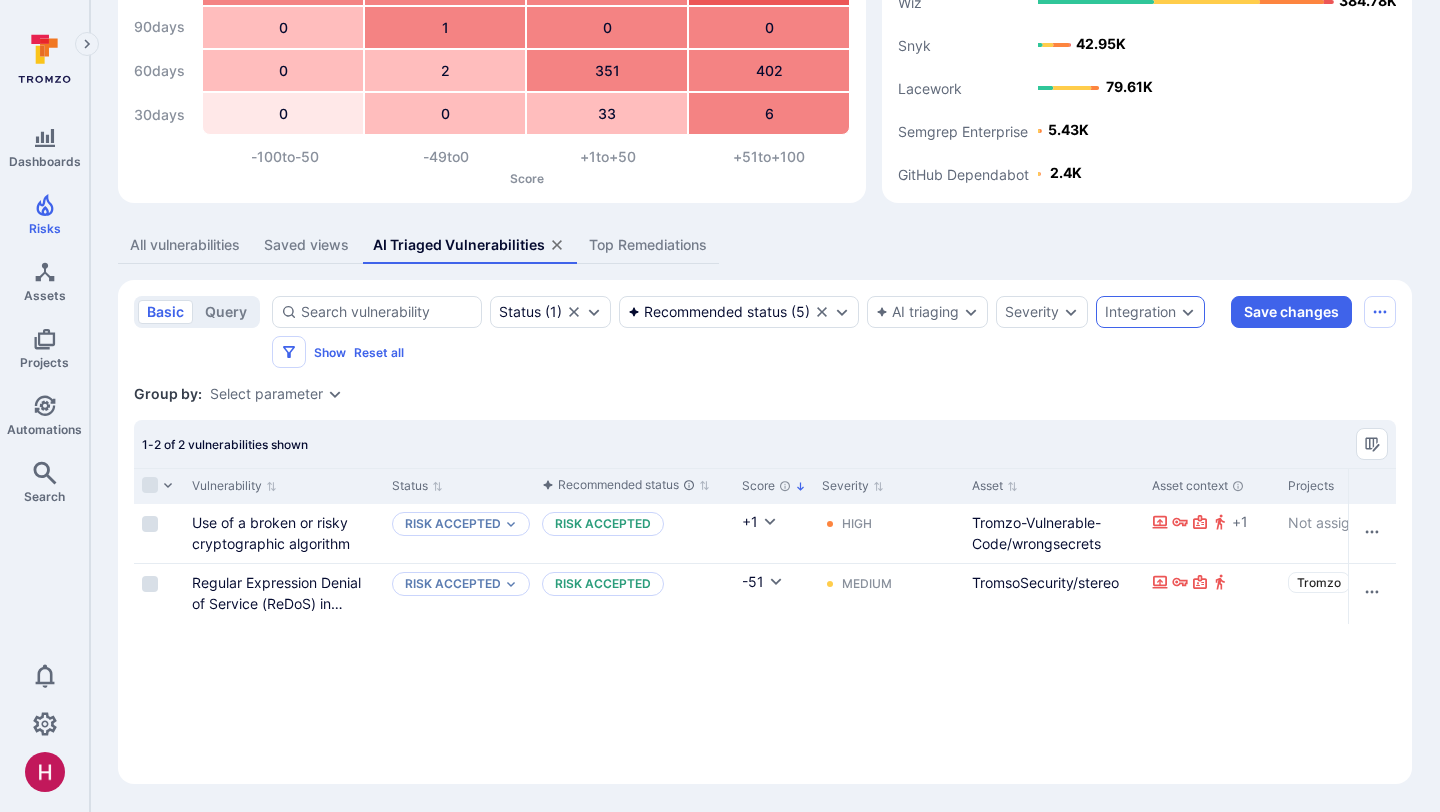 scroll, scrollTop: 181, scrollLeft: 0, axis: vertical 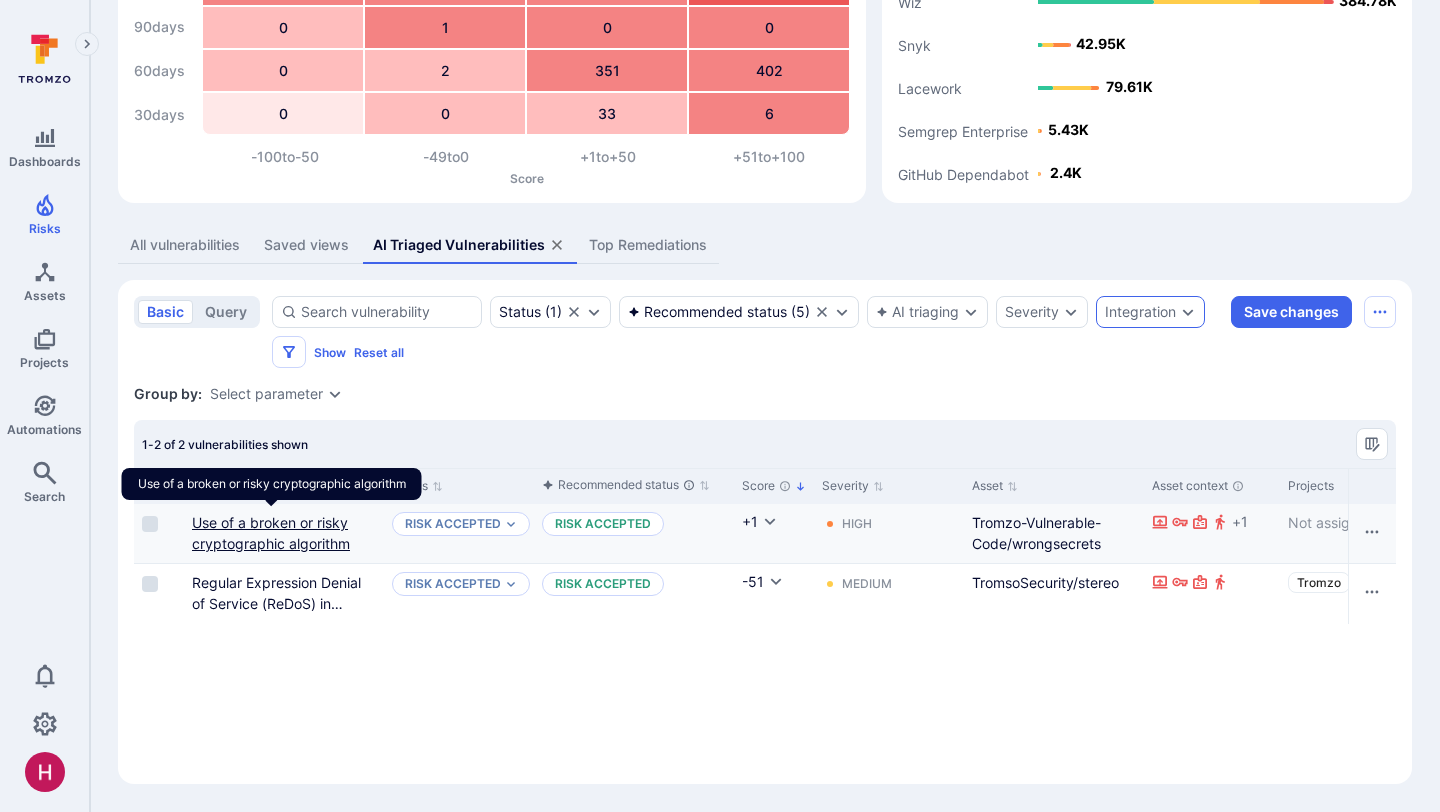click on "Use of a broken or risky cryptographic algorithm" at bounding box center [271, 533] 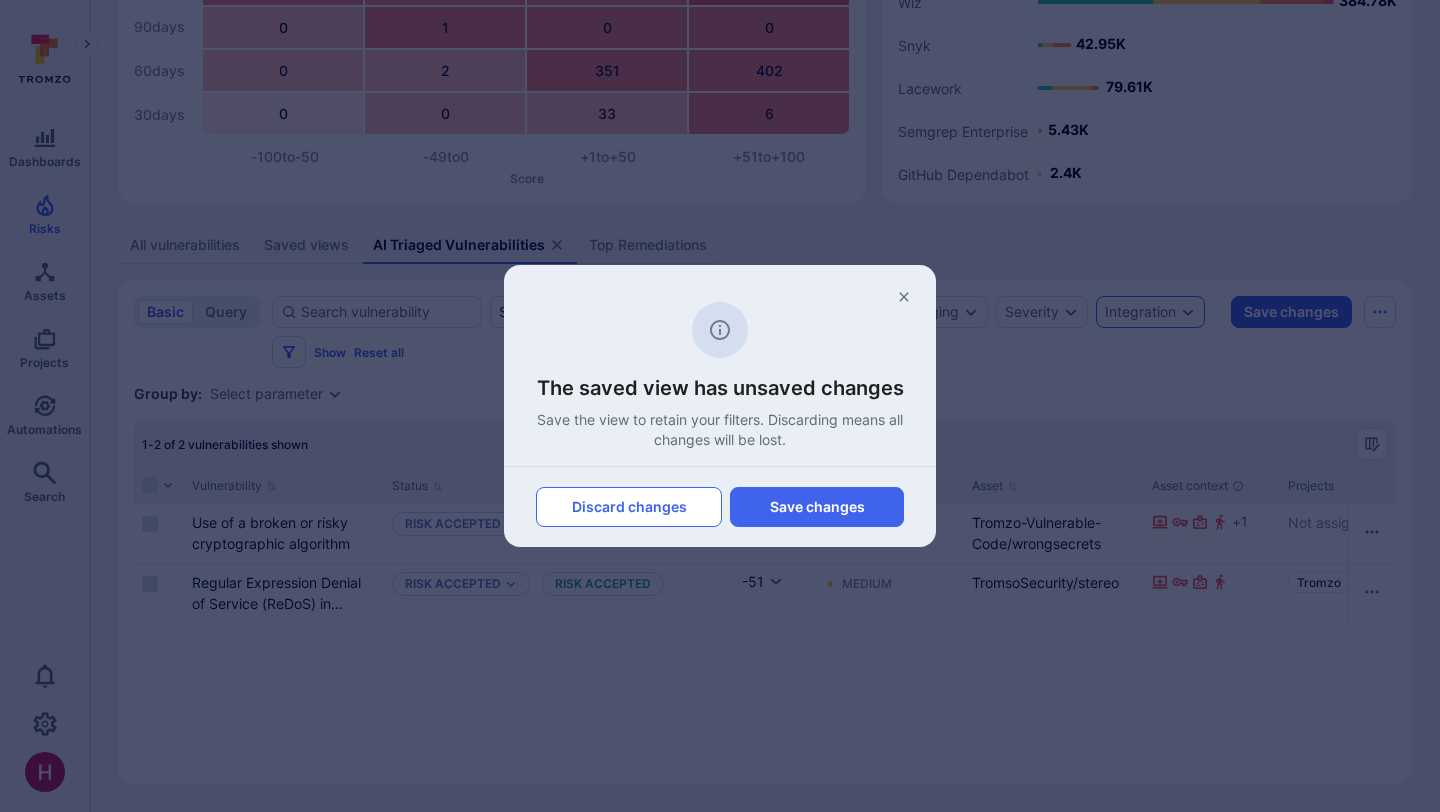 click on "Discard changes" at bounding box center [629, 507] 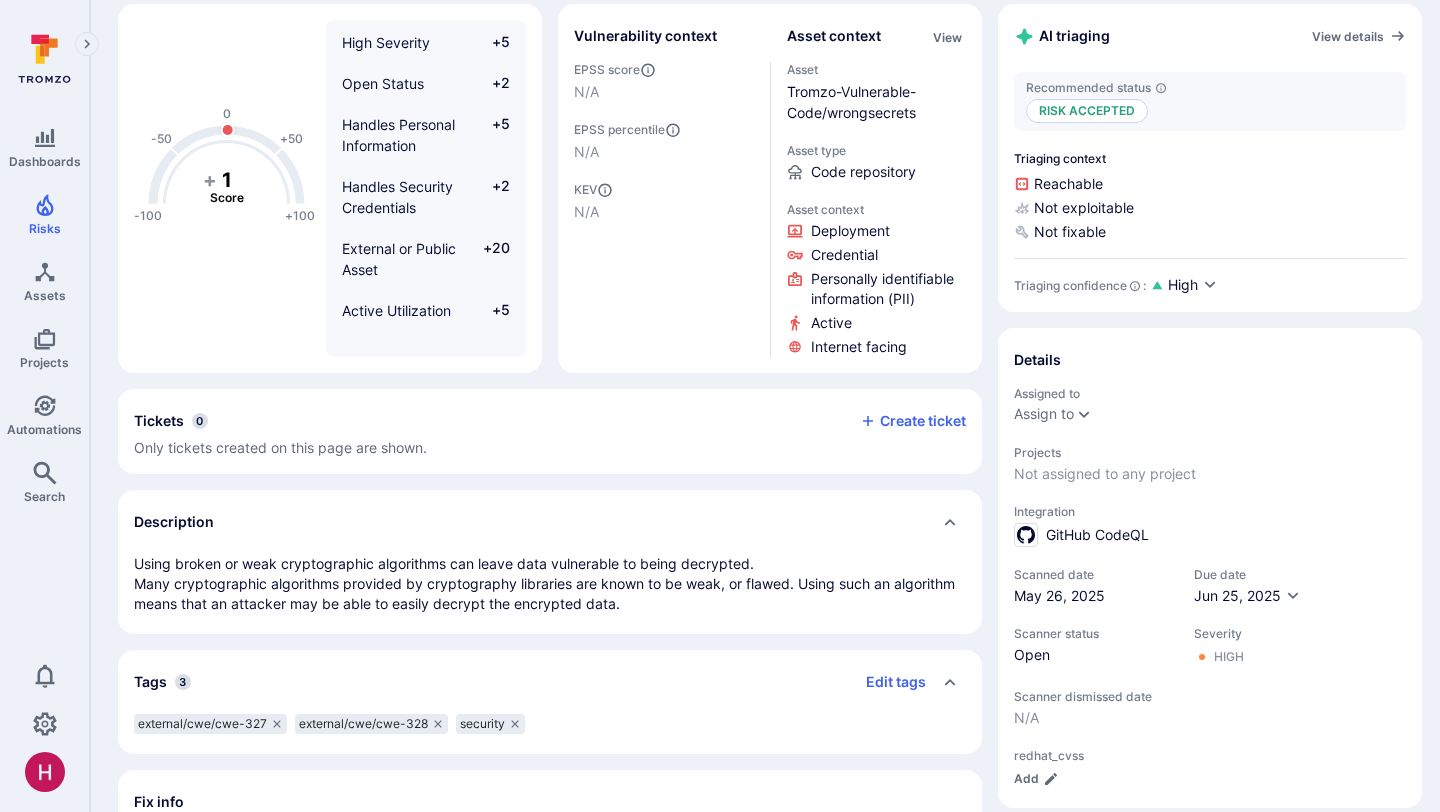 scroll, scrollTop: 0, scrollLeft: 0, axis: both 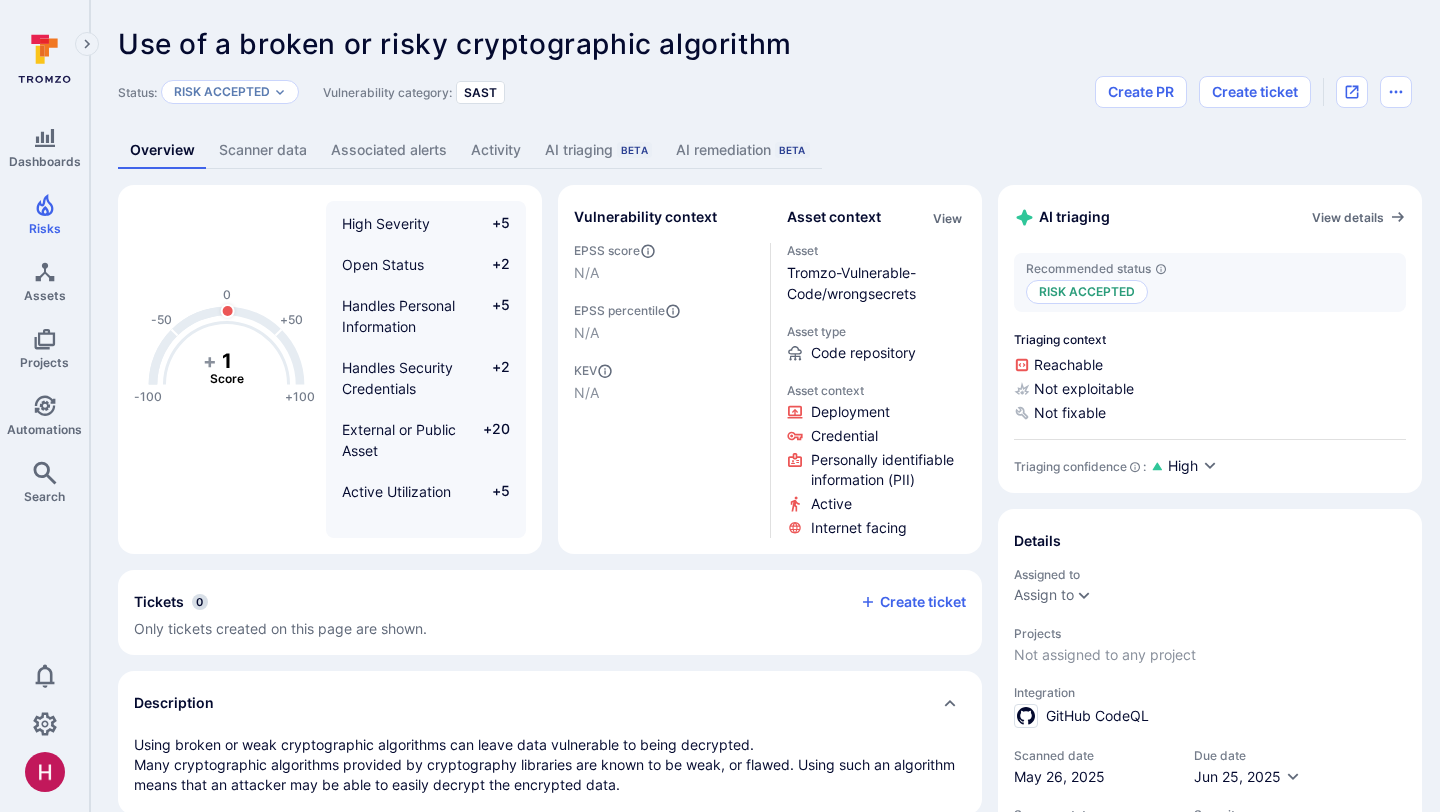 click on "Handles Personal Information" at bounding box center (765, 775) 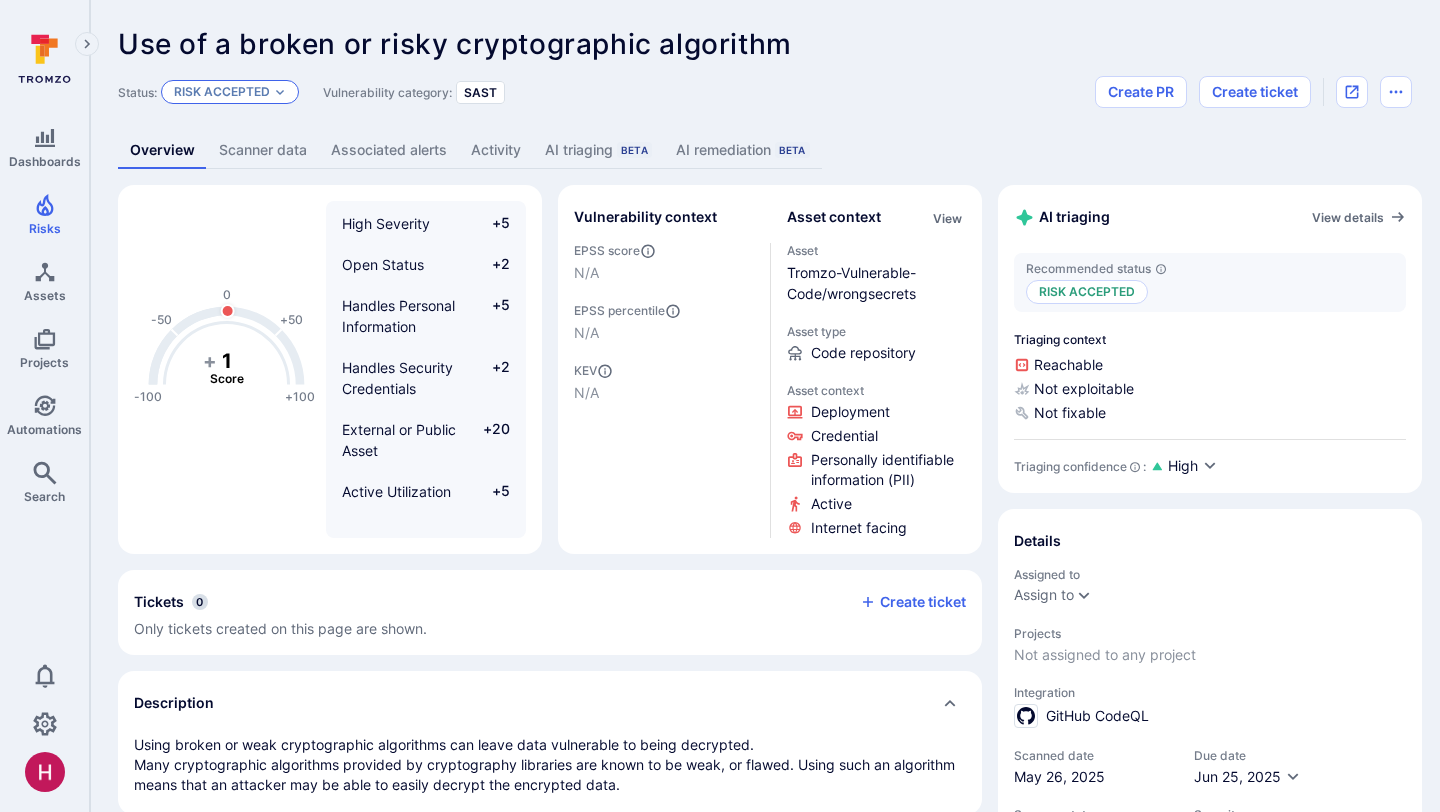 click on "Risk accepted" at bounding box center (222, 92) 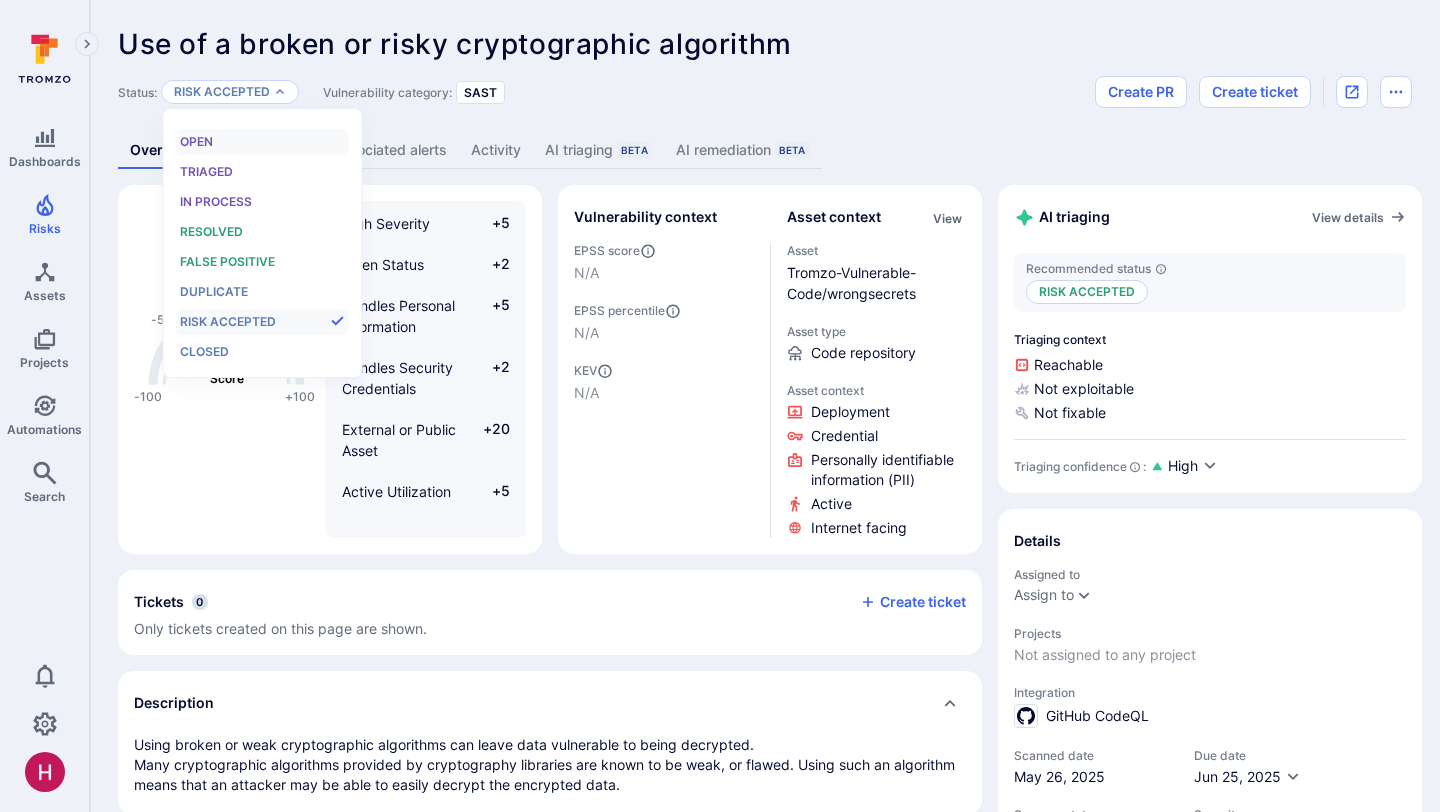 scroll, scrollTop: 16, scrollLeft: 0, axis: vertical 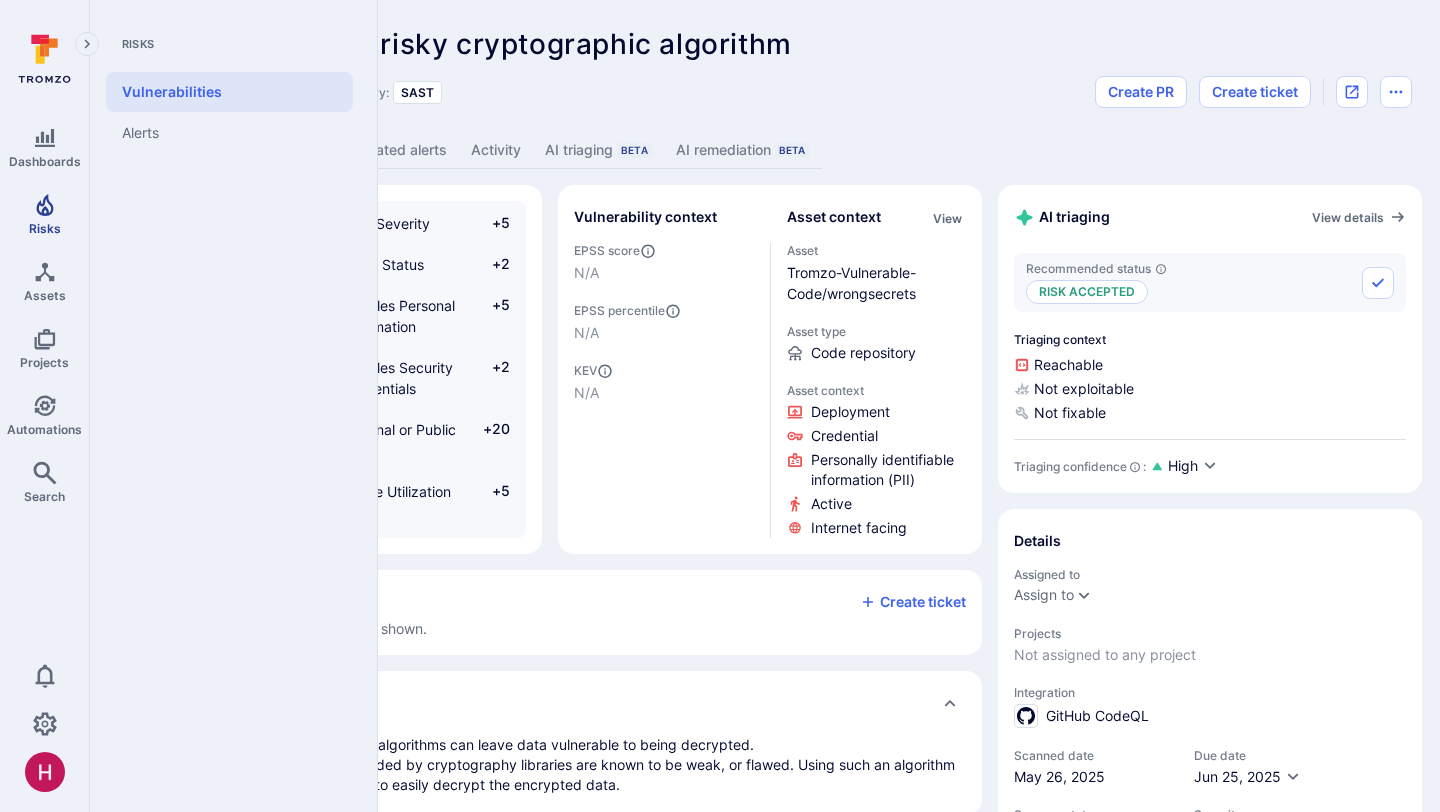 click on "Risks" at bounding box center (45, 228) 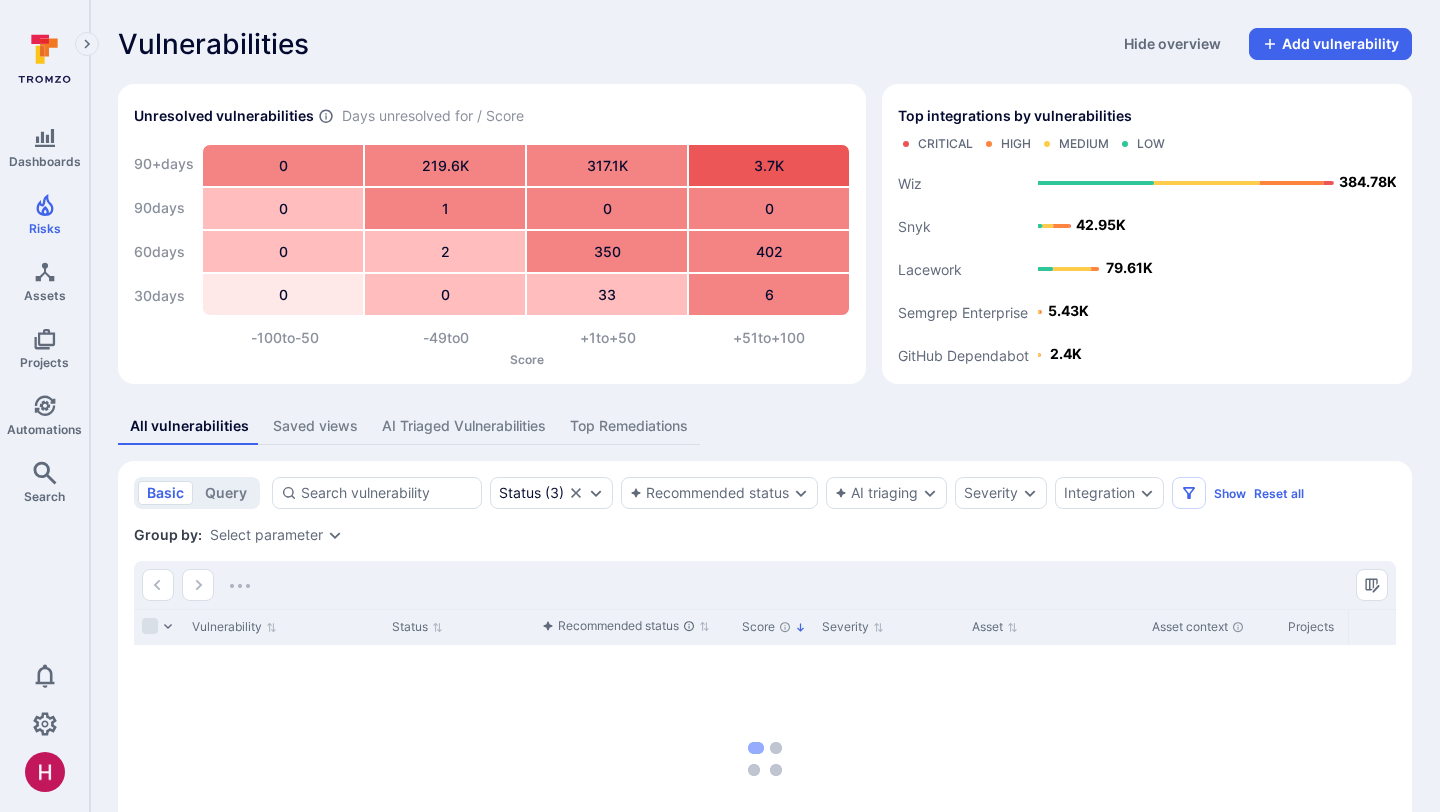 click on "AI Triaged Vulnerabilities" at bounding box center [464, 426] 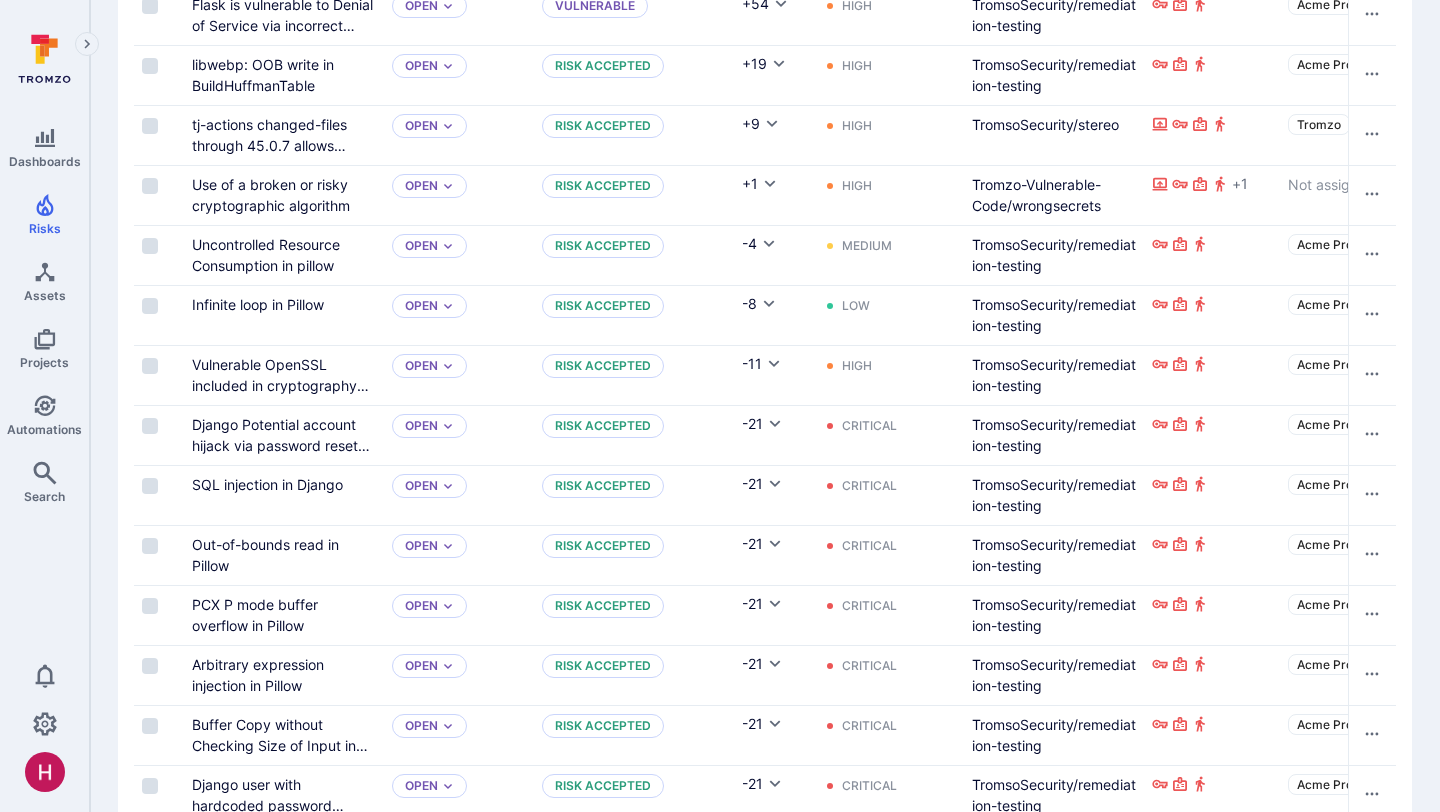scroll, scrollTop: 1421, scrollLeft: 0, axis: vertical 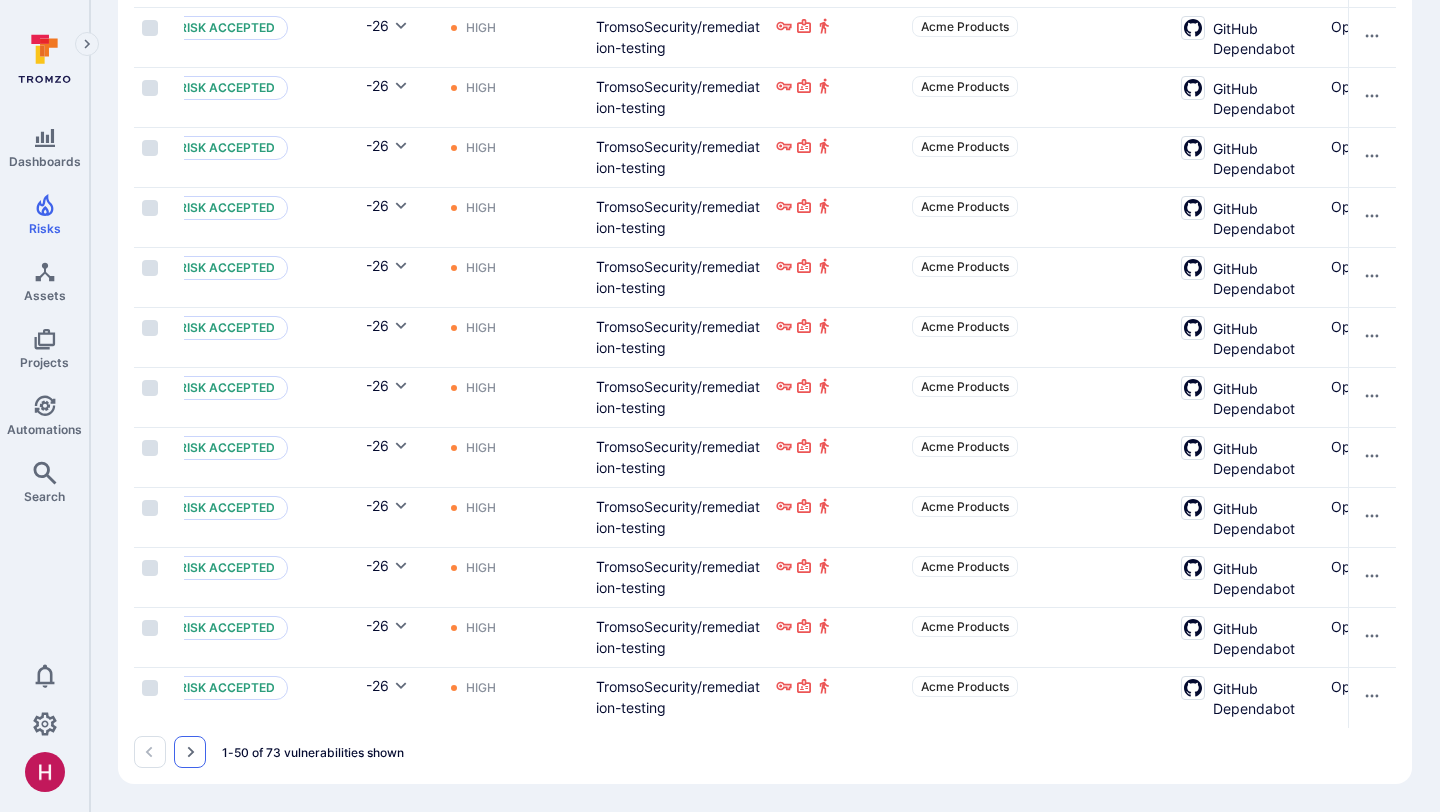 click at bounding box center [0, 0] 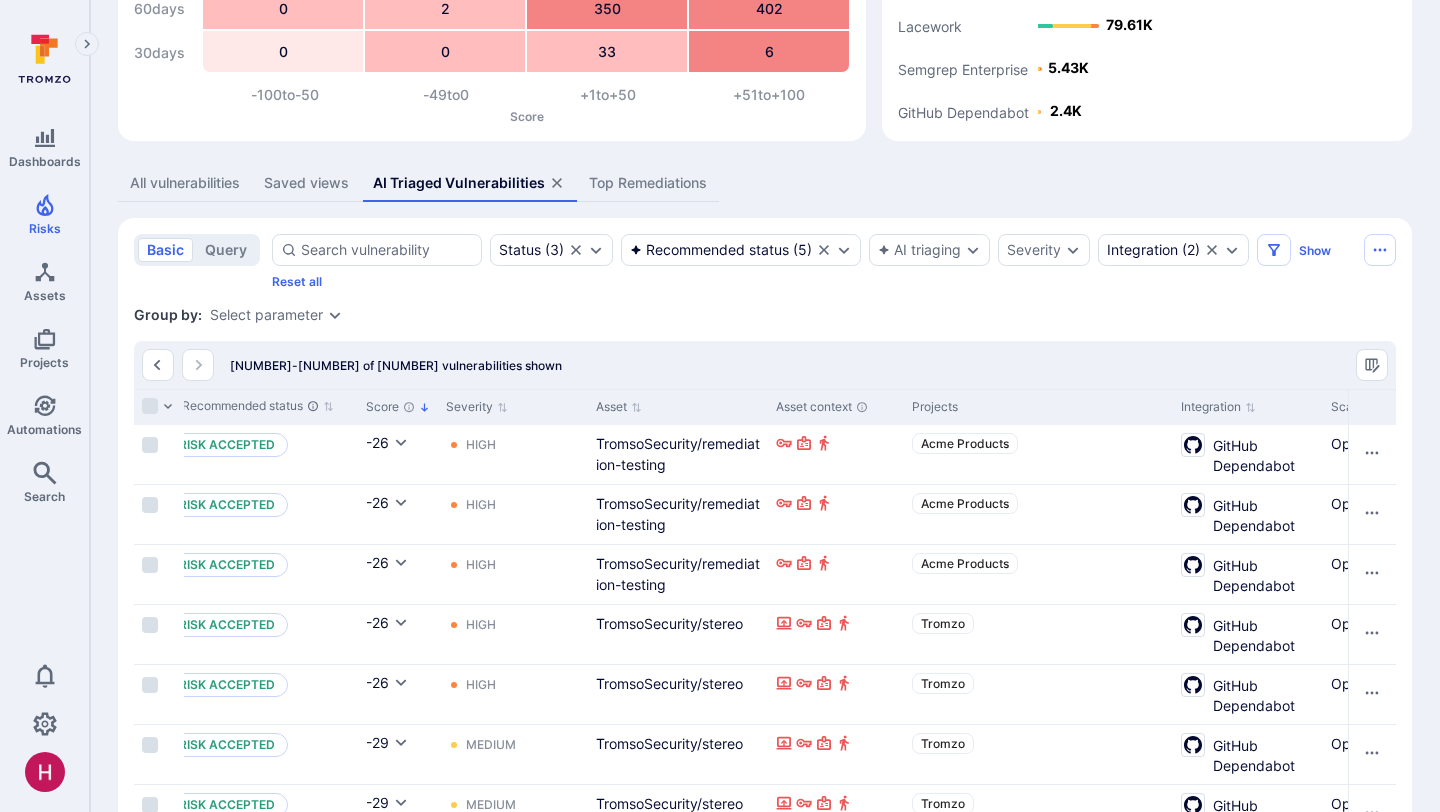 scroll, scrollTop: 248, scrollLeft: 0, axis: vertical 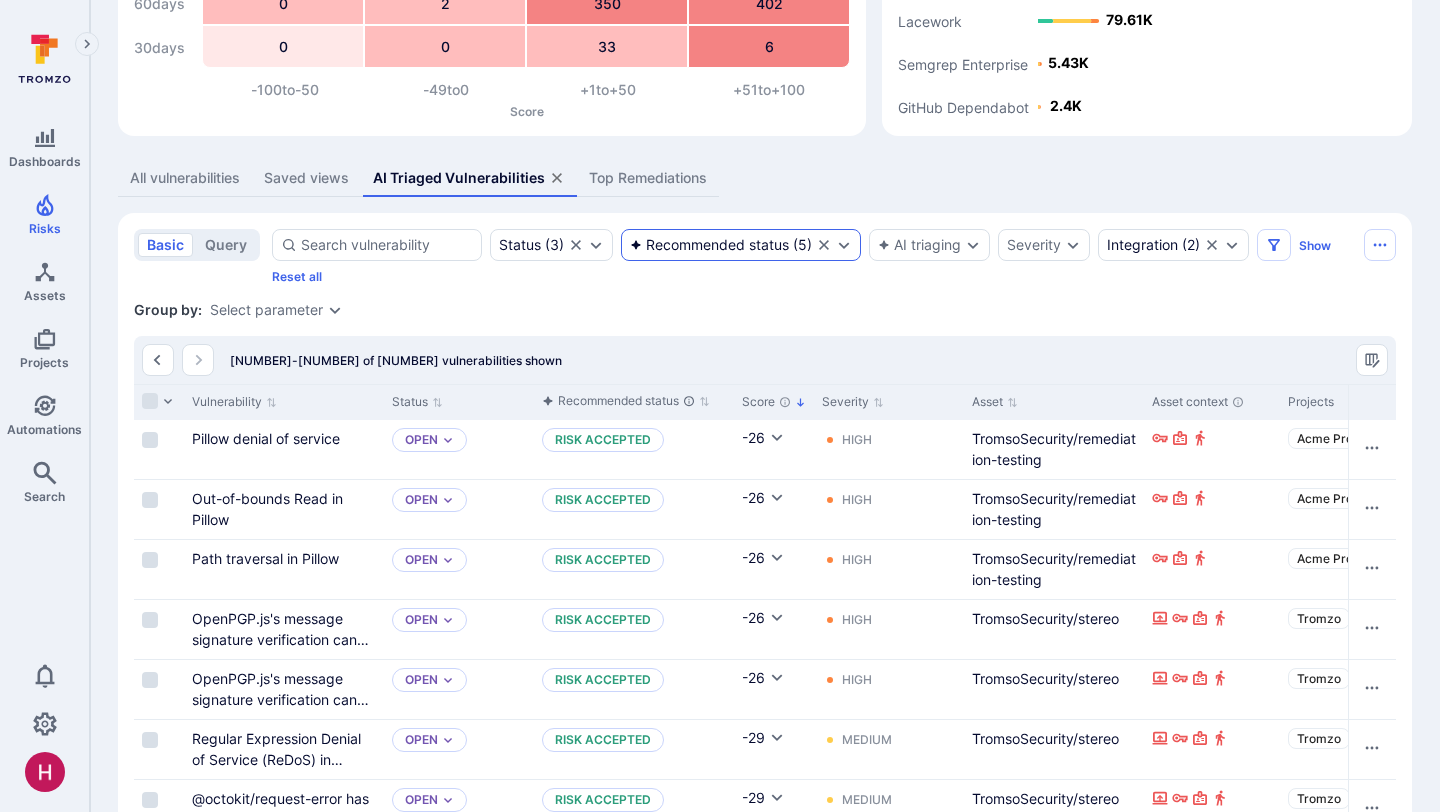 click on "Recommended status" at bounding box center [709, 245] 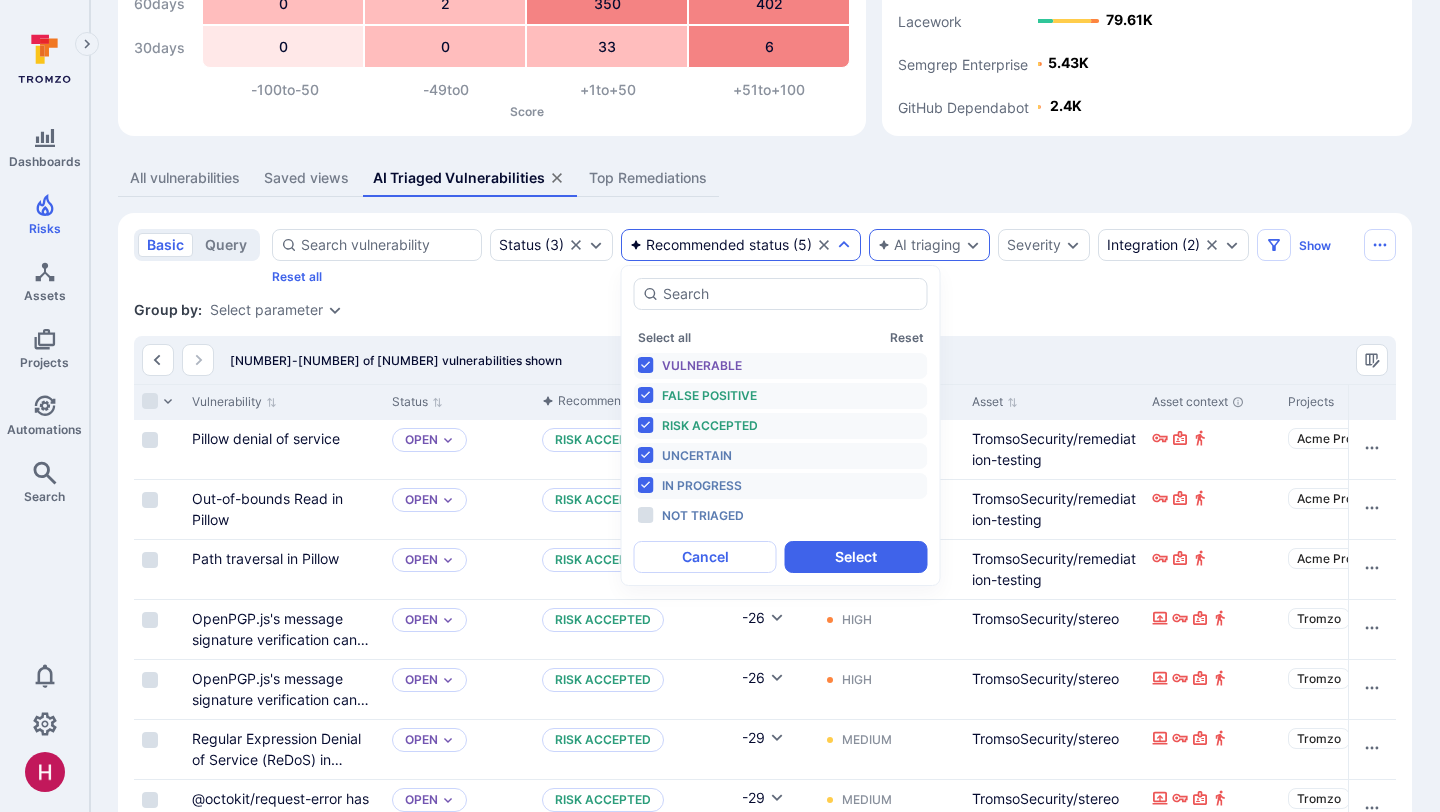 click at bounding box center (0, 0) 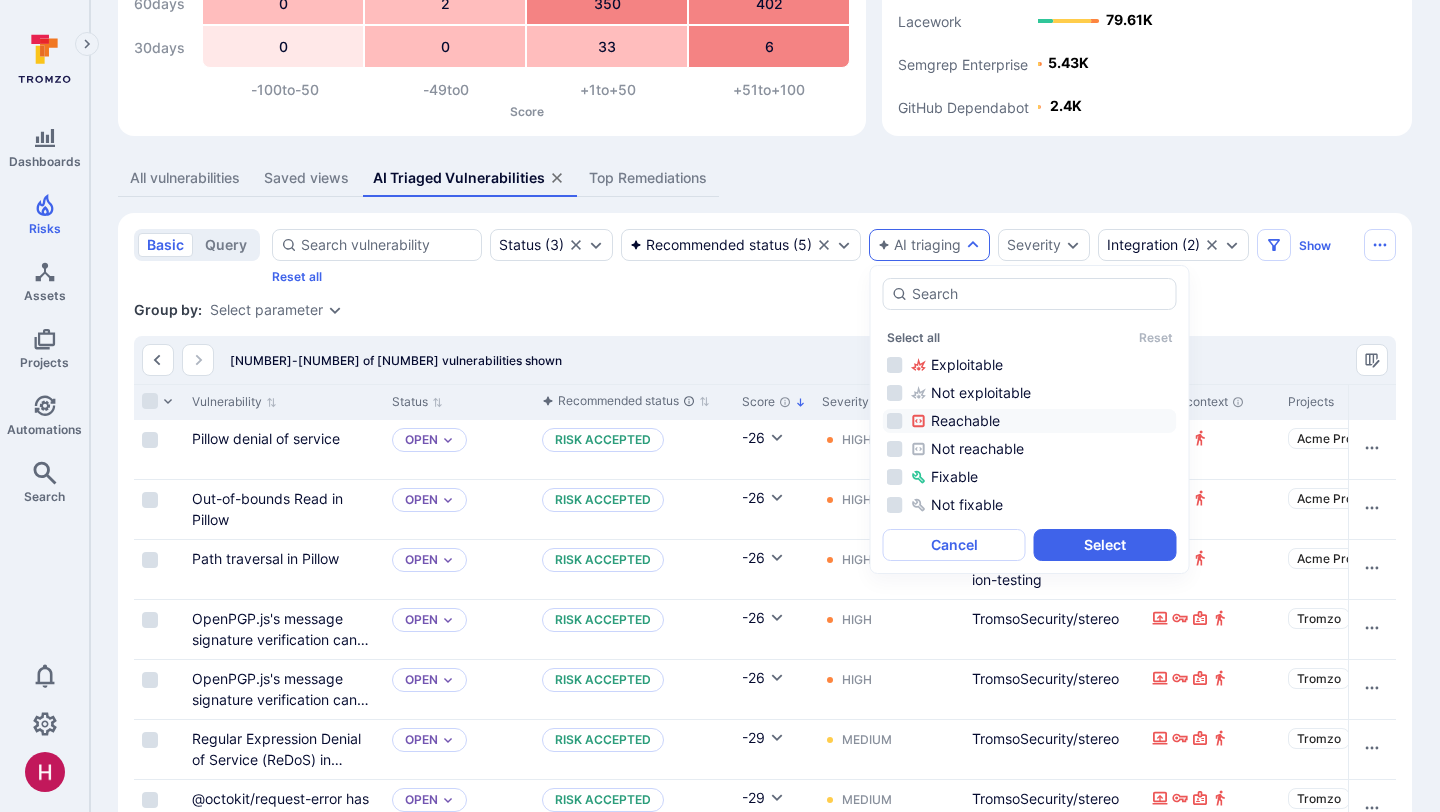 click on "Reachable" at bounding box center [1042, 421] 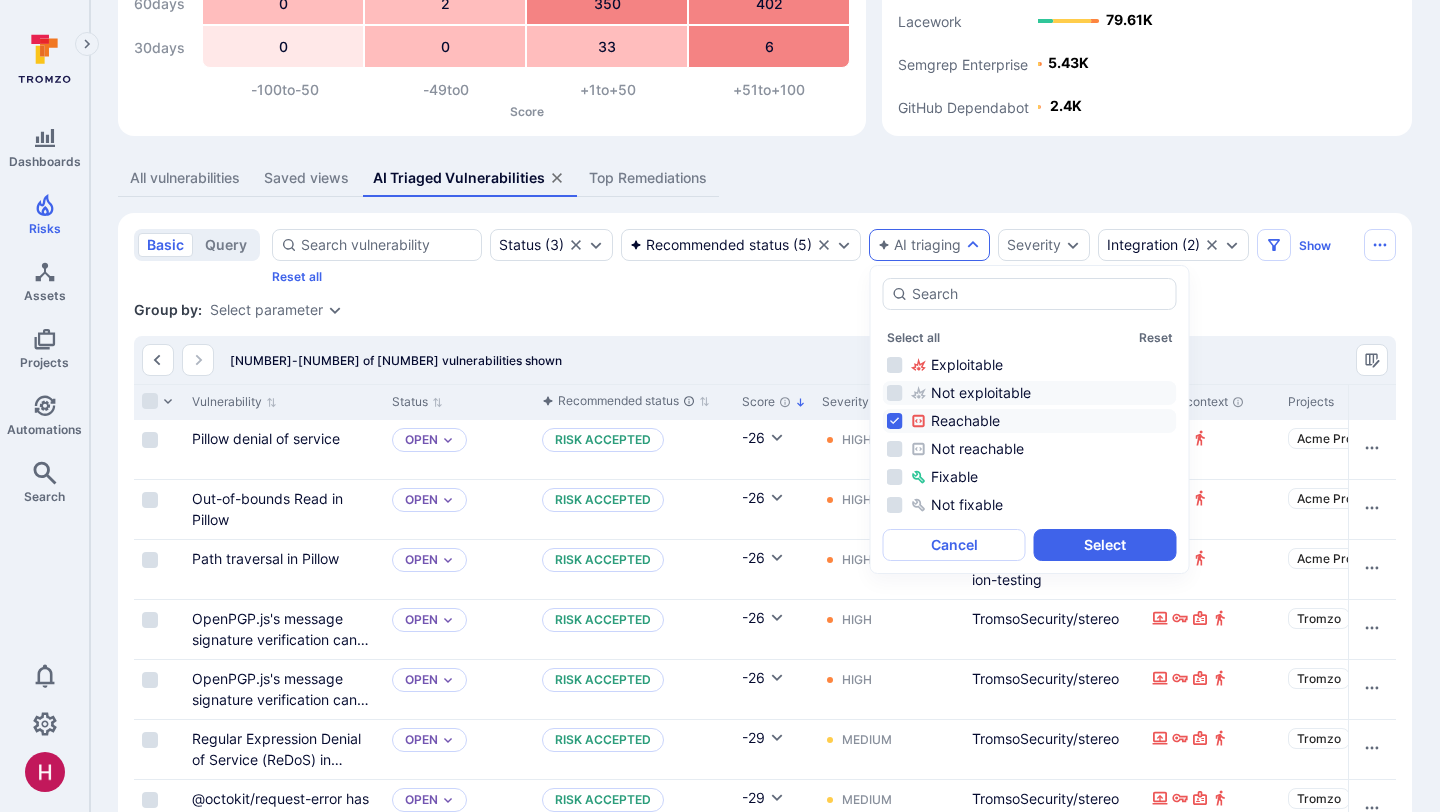 click on "Not exploitable" at bounding box center (1042, 393) 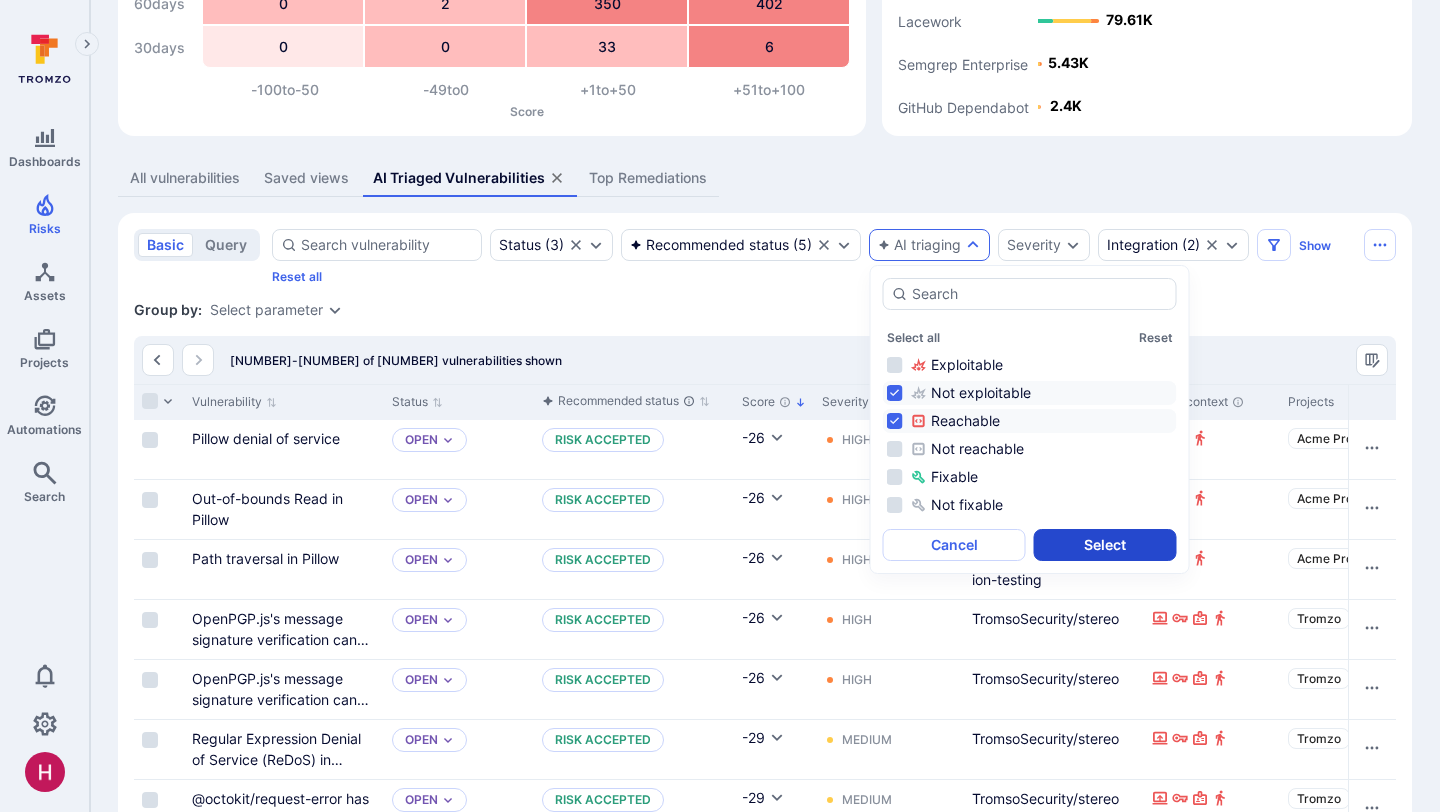 click on "Select" at bounding box center (1105, 545) 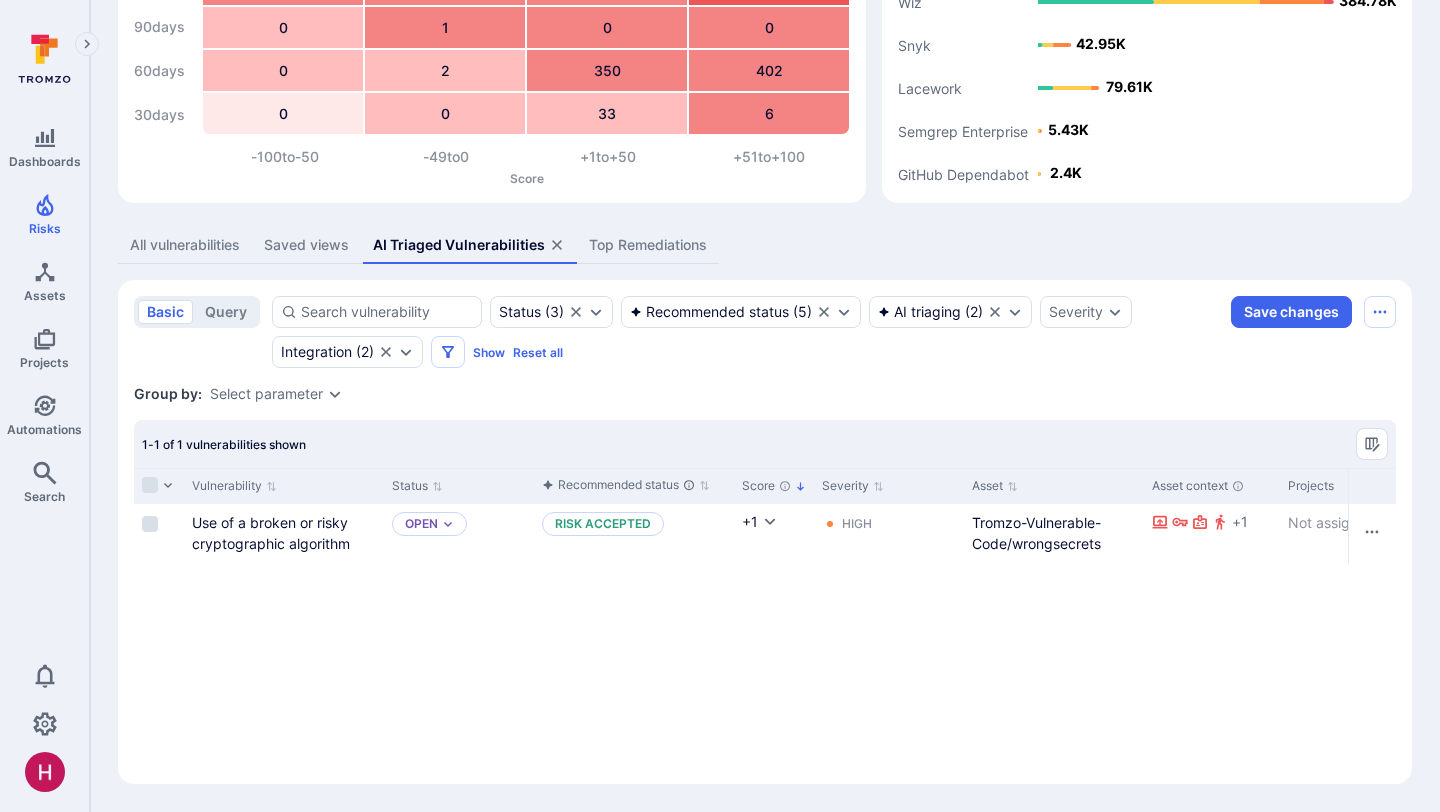scroll, scrollTop: 181, scrollLeft: 0, axis: vertical 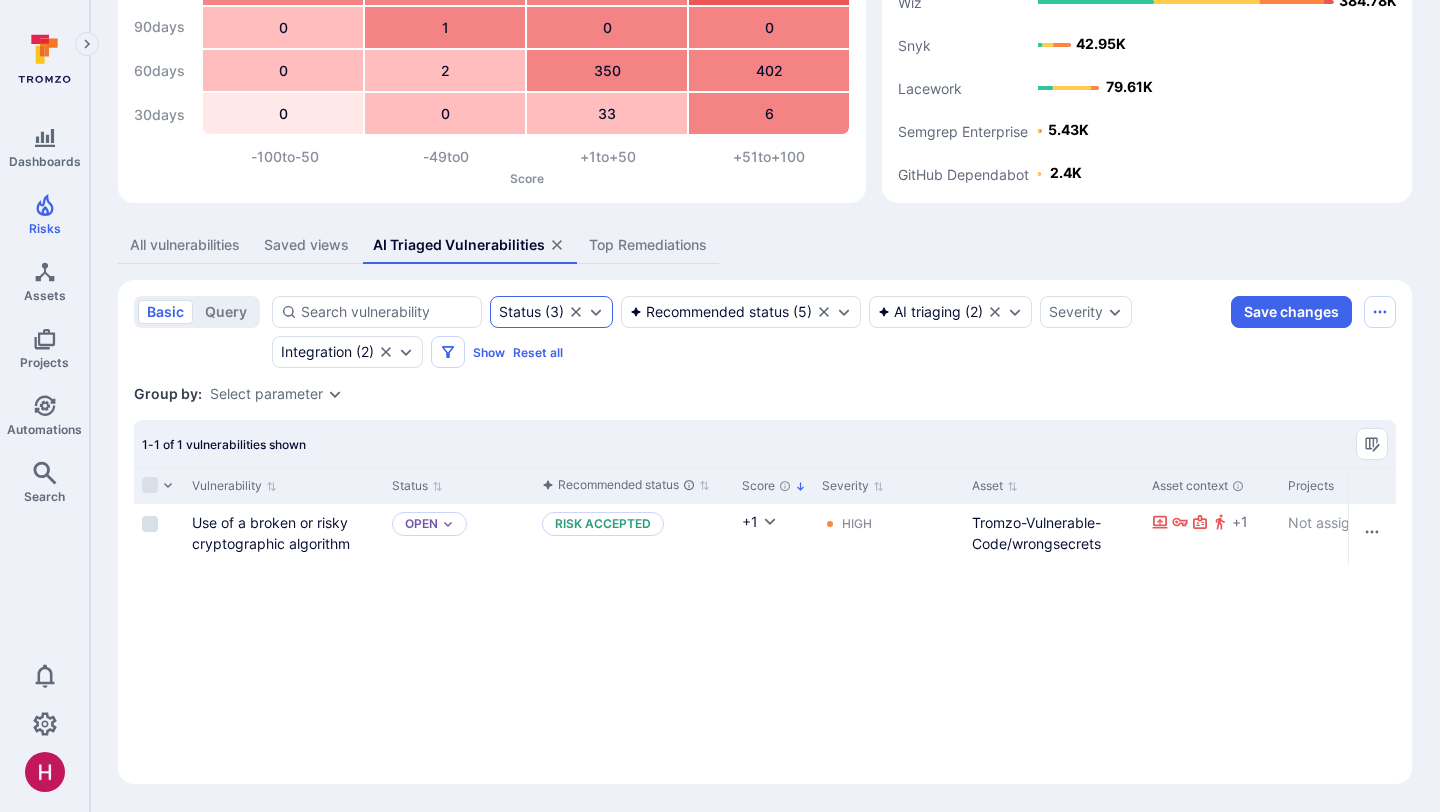 click at bounding box center (0, 0) 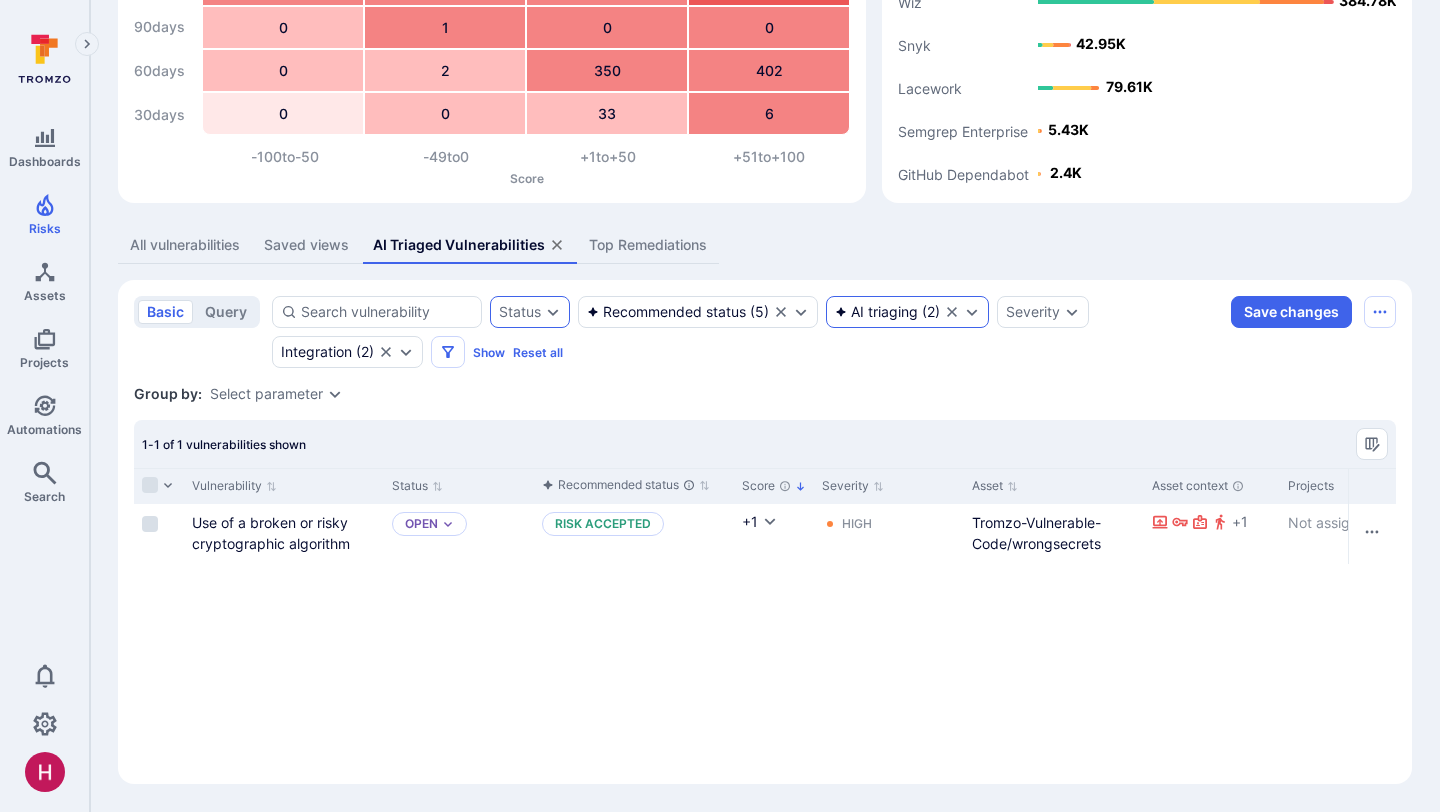 click at bounding box center (0, 0) 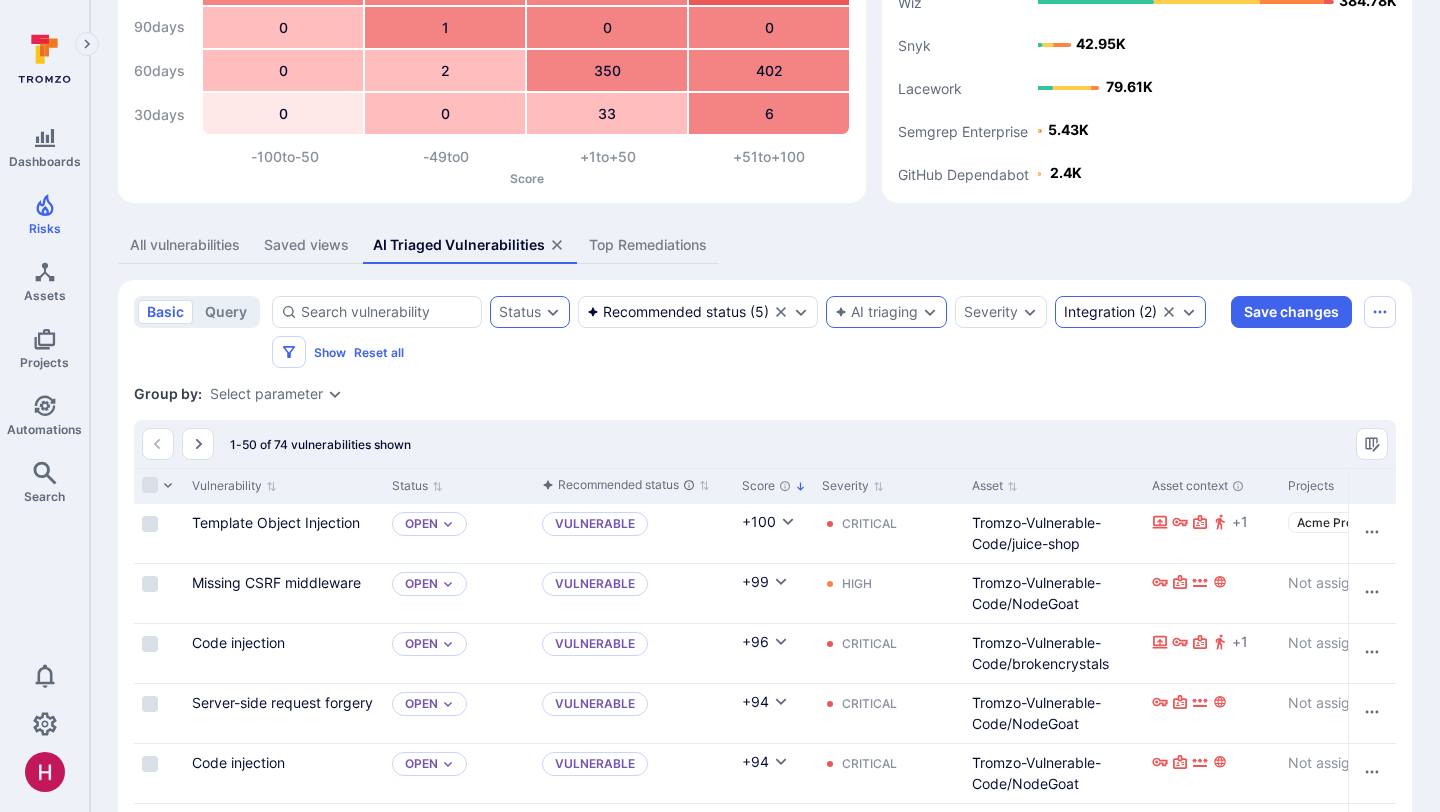 click on "Integration" at bounding box center [0, 0] 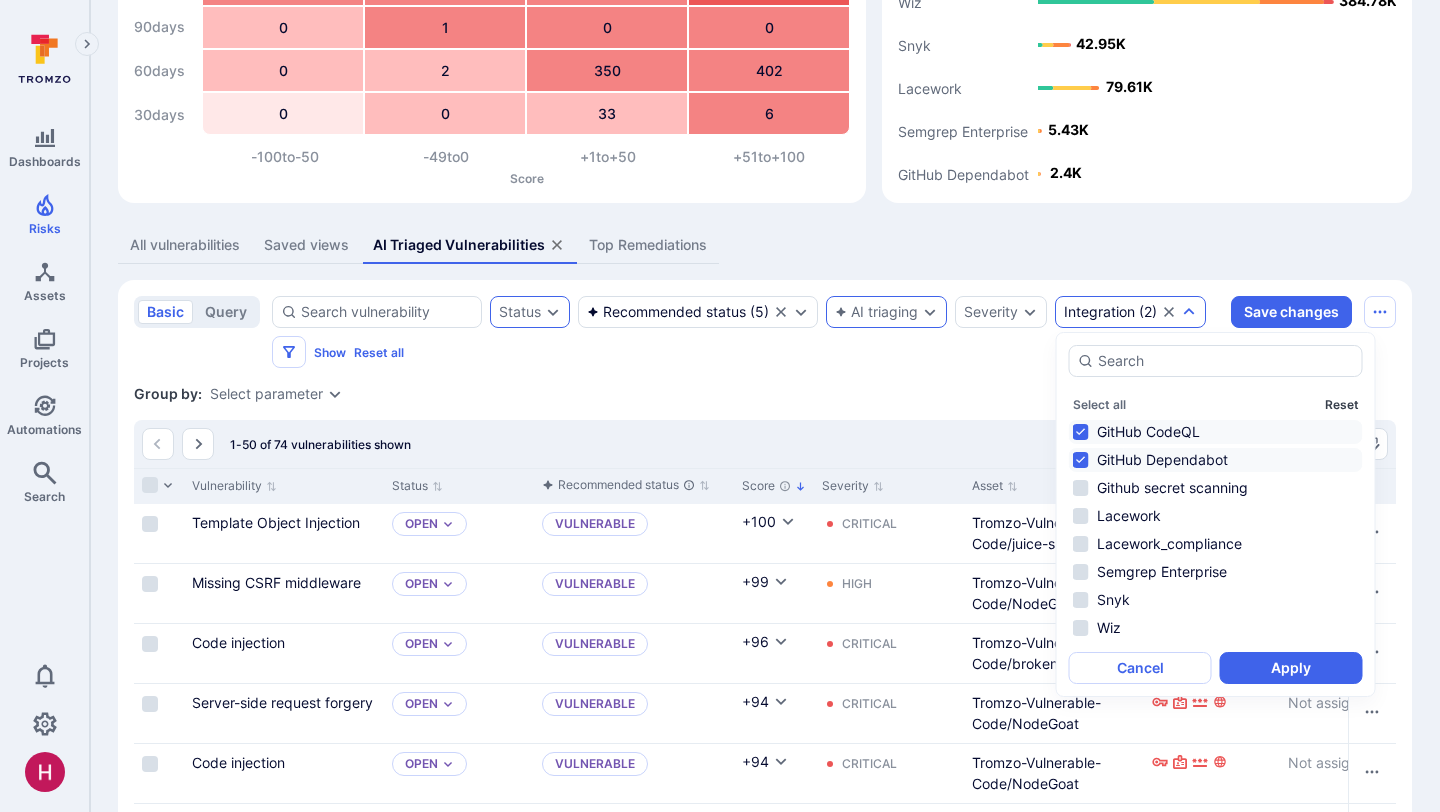 click on "Reset" at bounding box center [1342, 404] 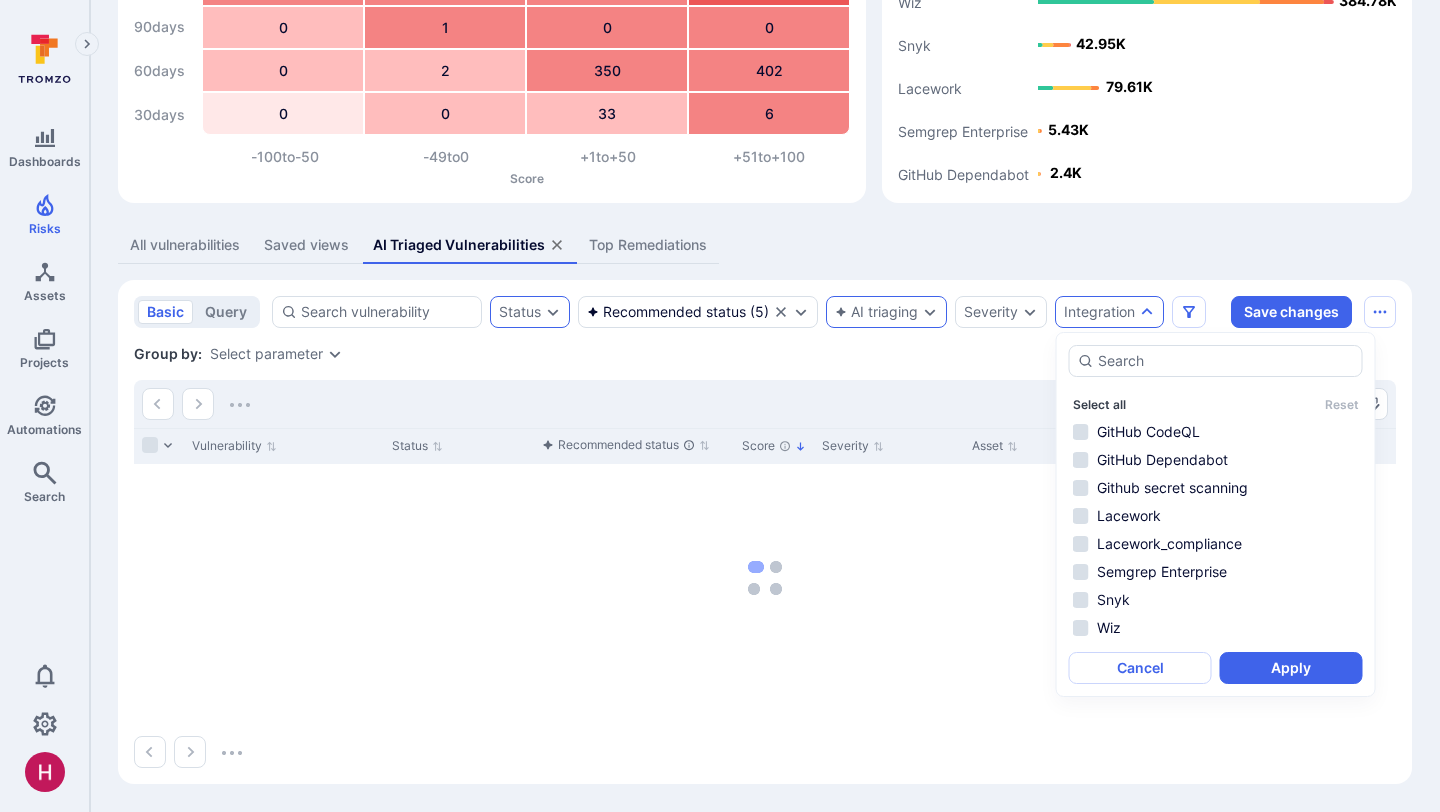 click on "Select all" at bounding box center [1099, 404] 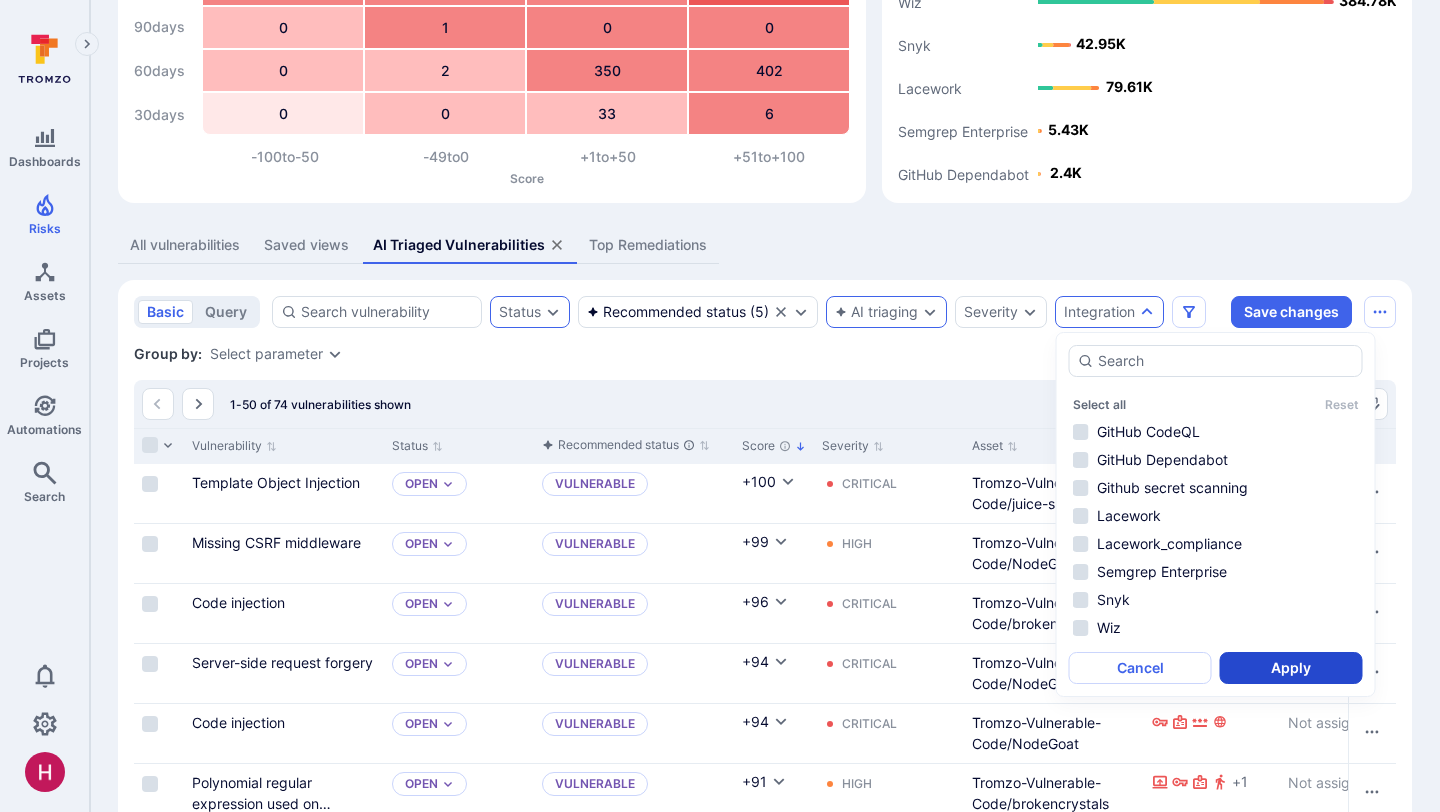 click on "Apply" at bounding box center (1291, 668) 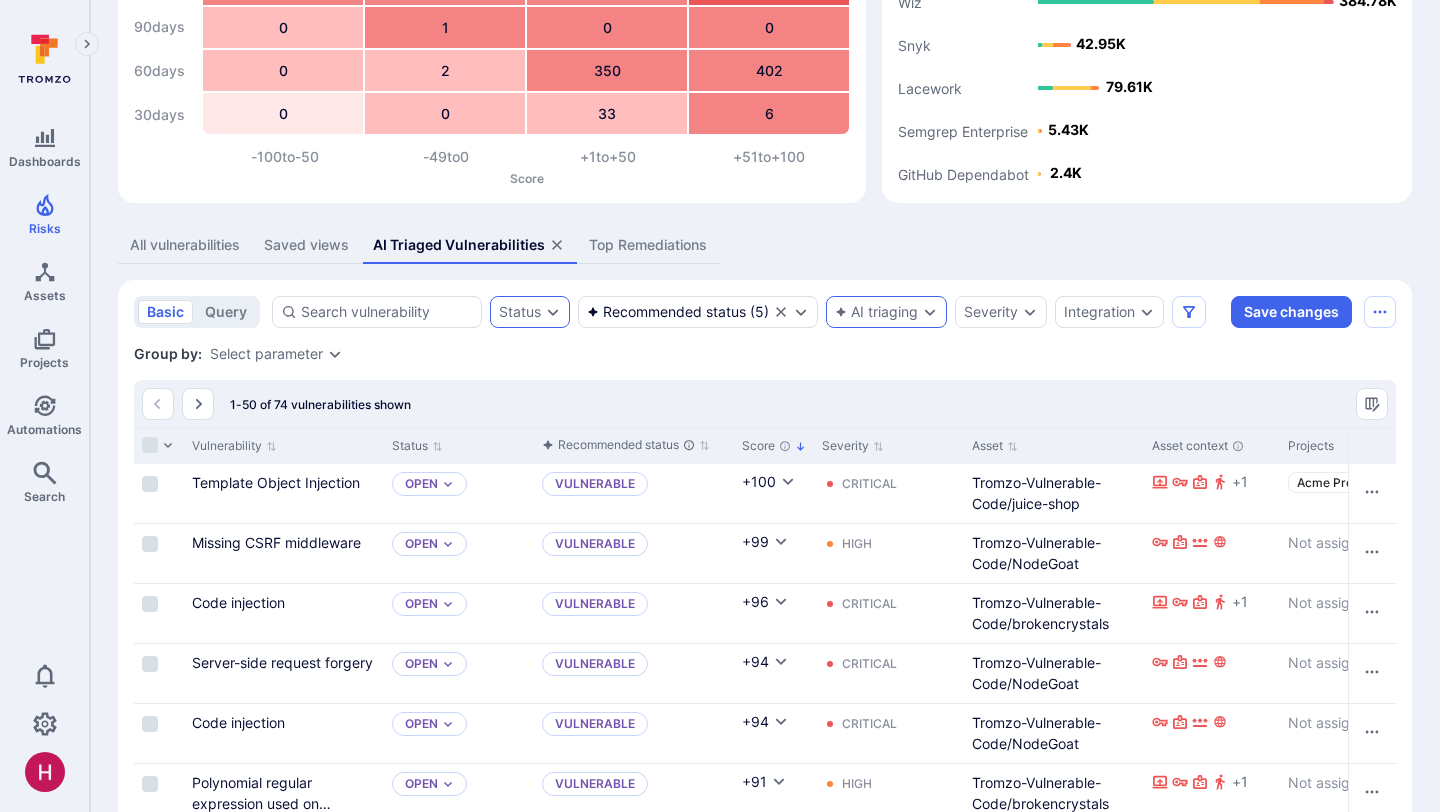 click on "AI triaging" at bounding box center (0, 0) 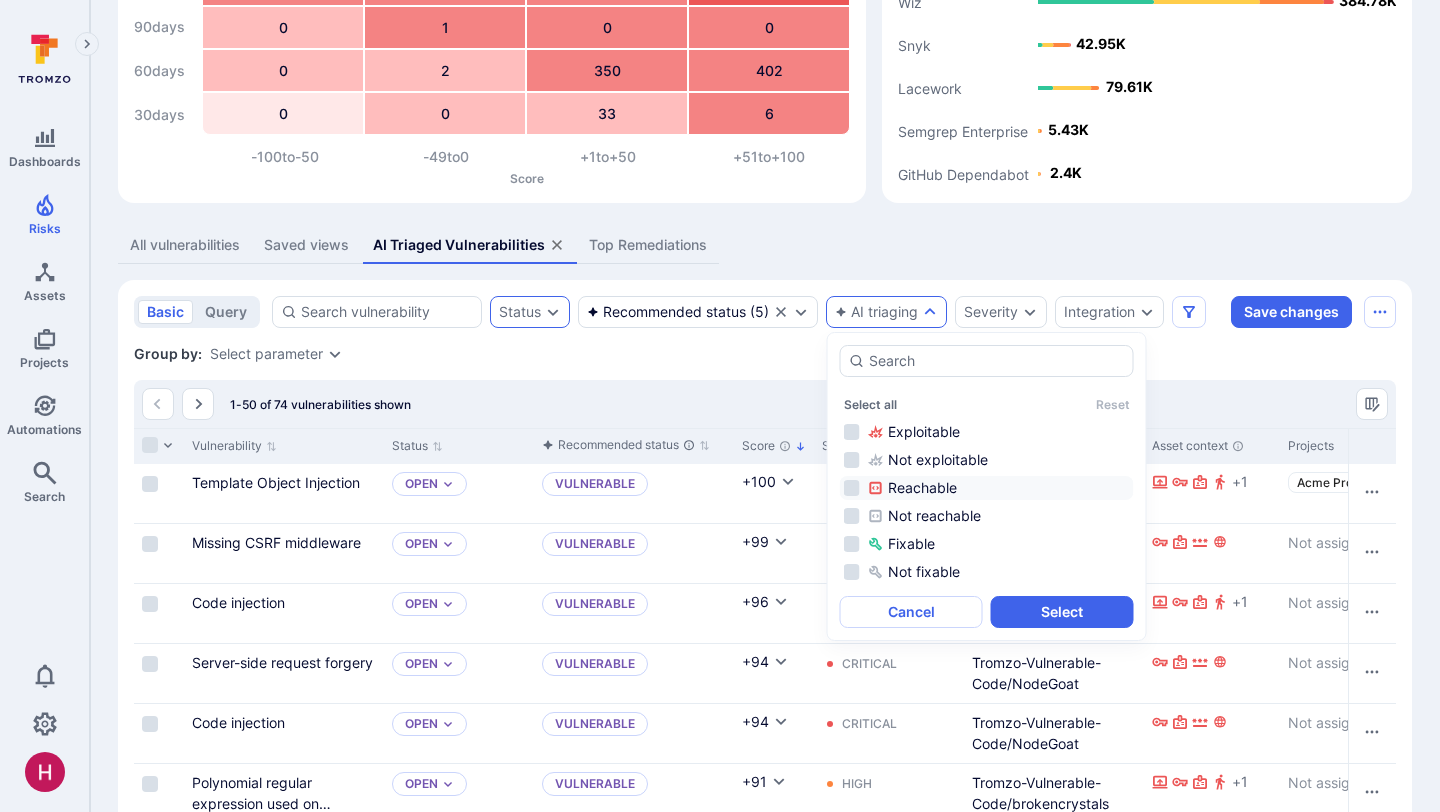 click on "Reachable" at bounding box center [999, 488] 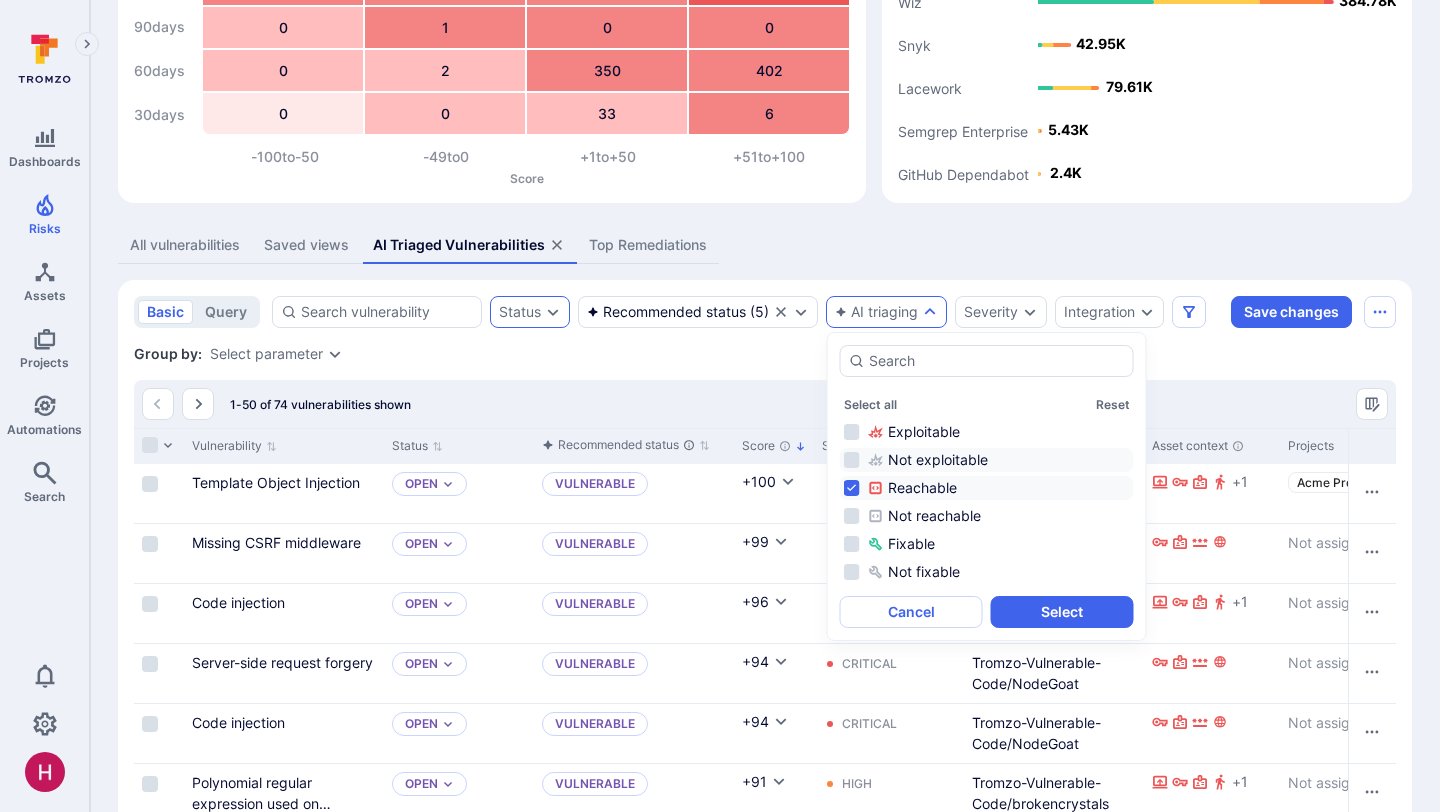 click on "Not exploitable" at bounding box center (999, 460) 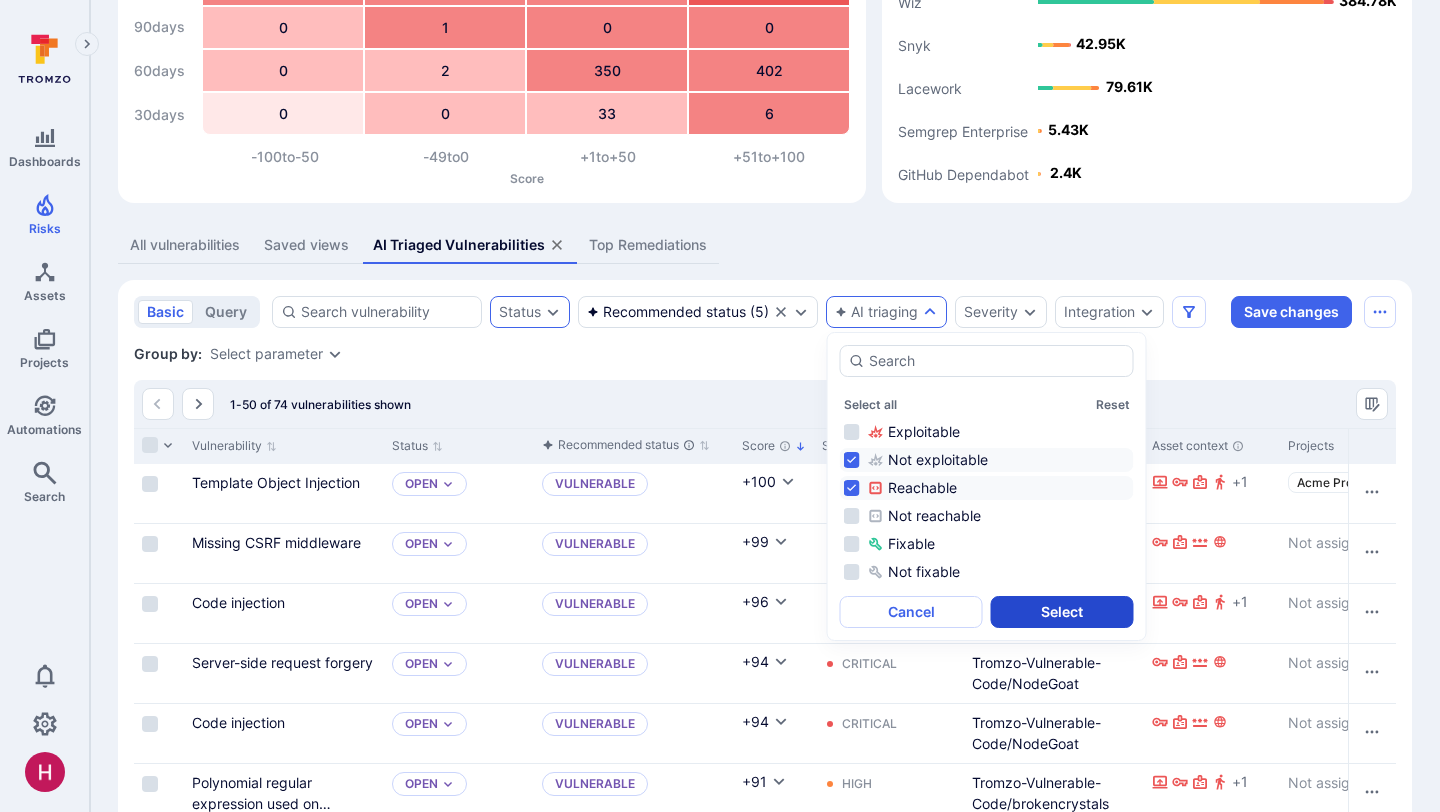 click on "Select" at bounding box center [1062, 612] 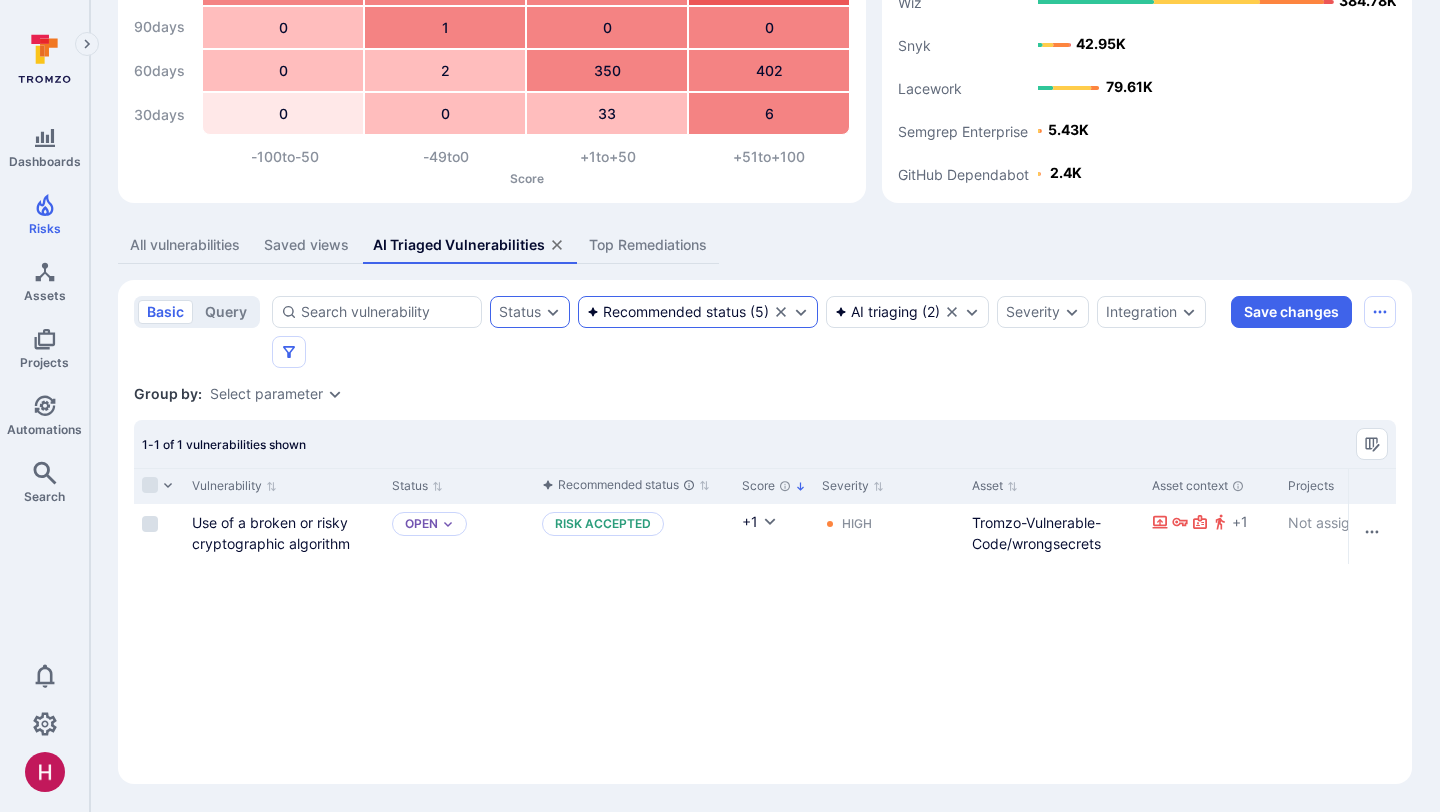 click at bounding box center [0, 0] 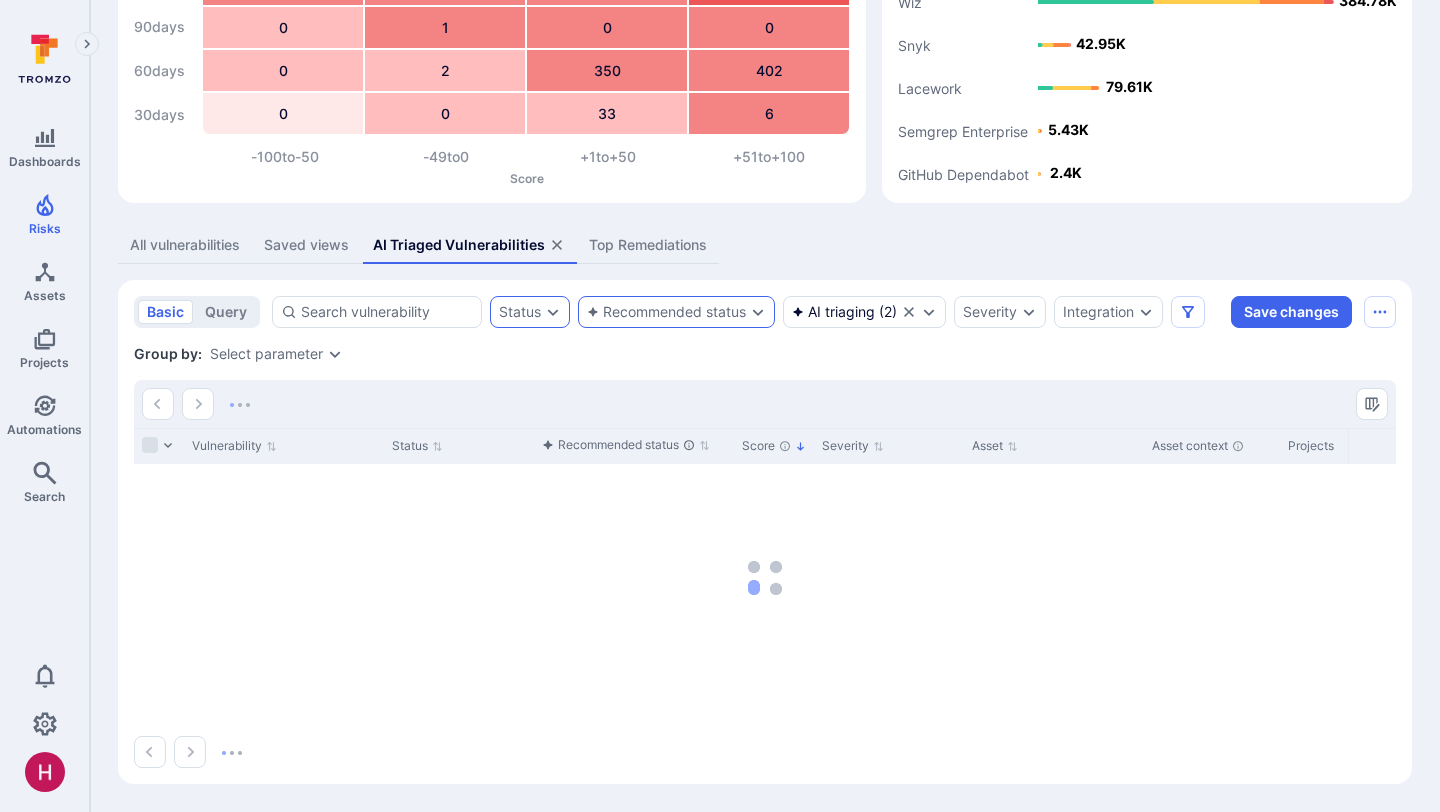 scroll, scrollTop: 141, scrollLeft: 0, axis: vertical 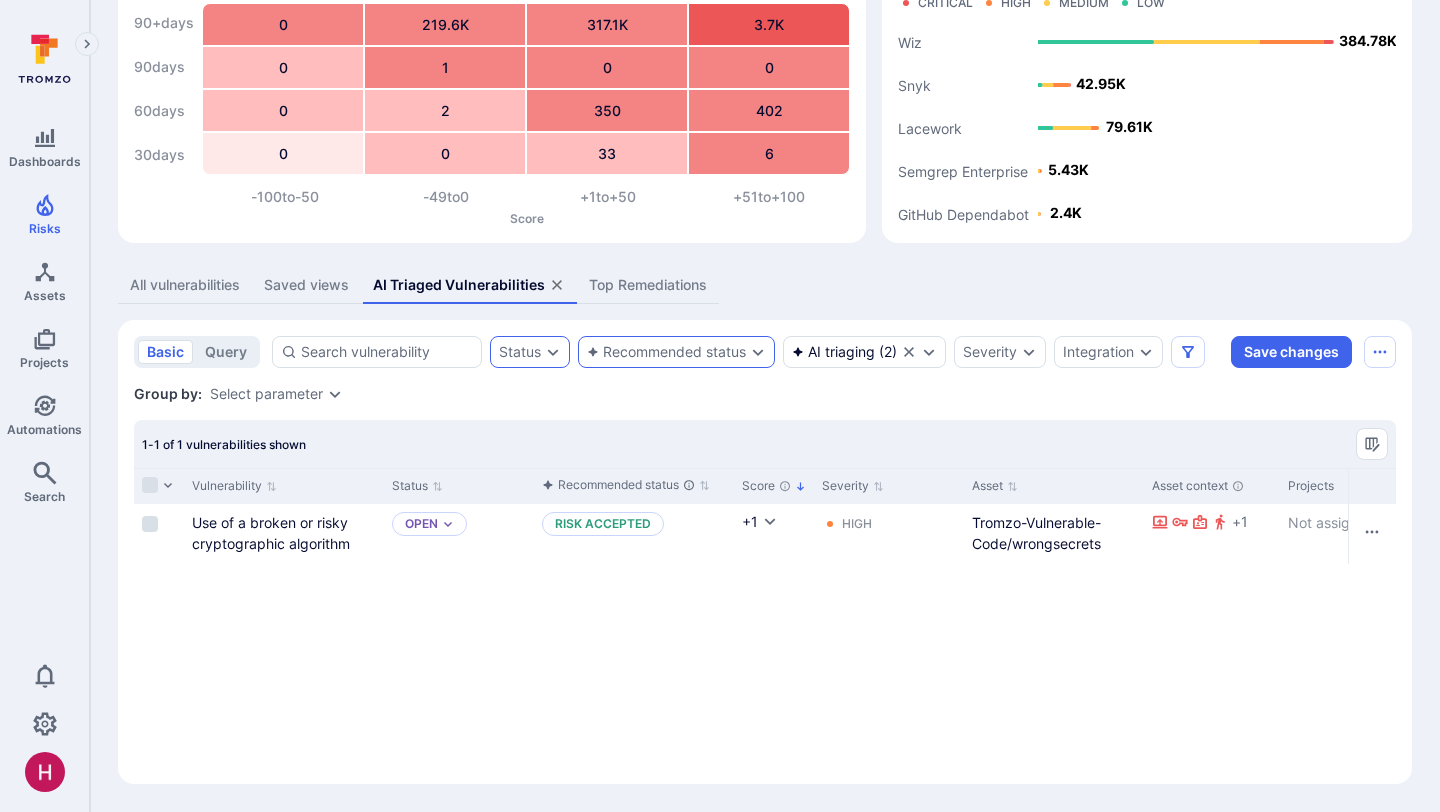 click on "All vulnerabilities" at bounding box center (185, 285) 